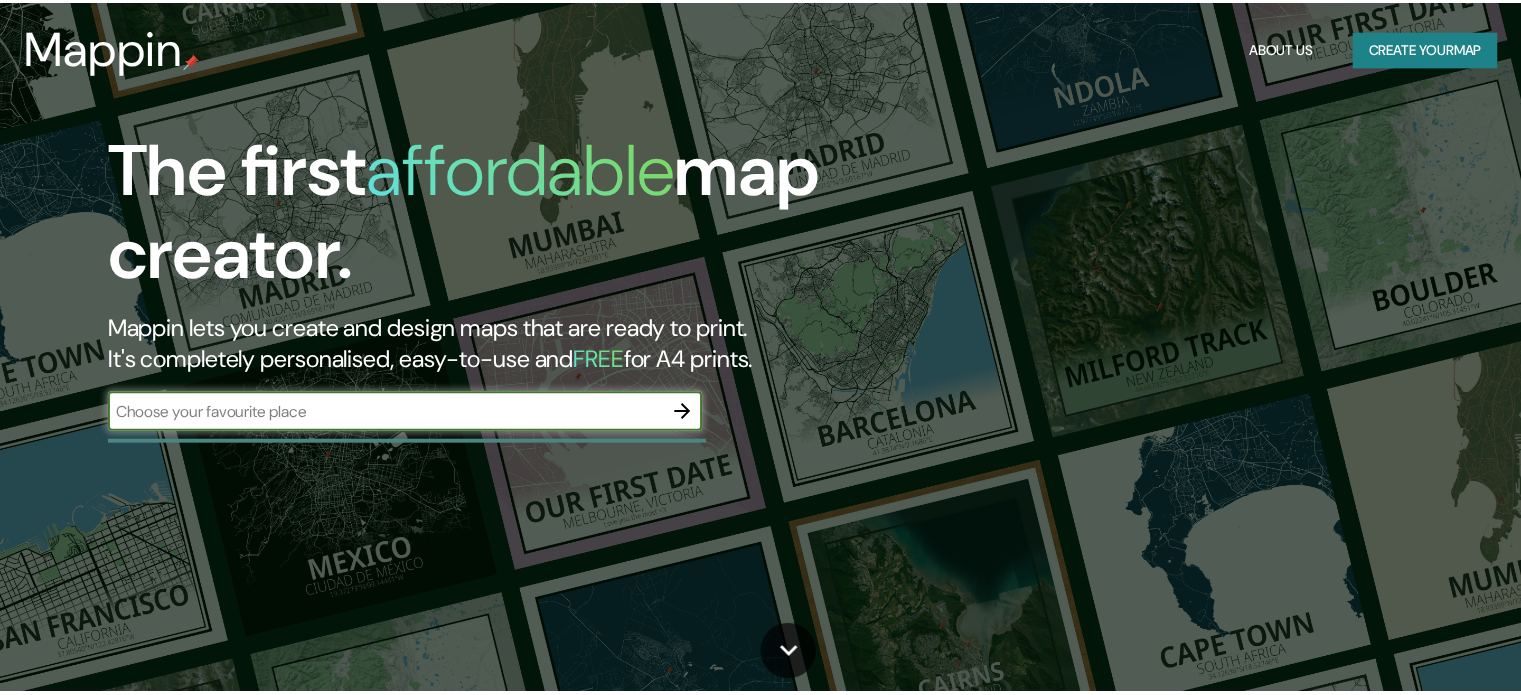 scroll, scrollTop: 0, scrollLeft: 0, axis: both 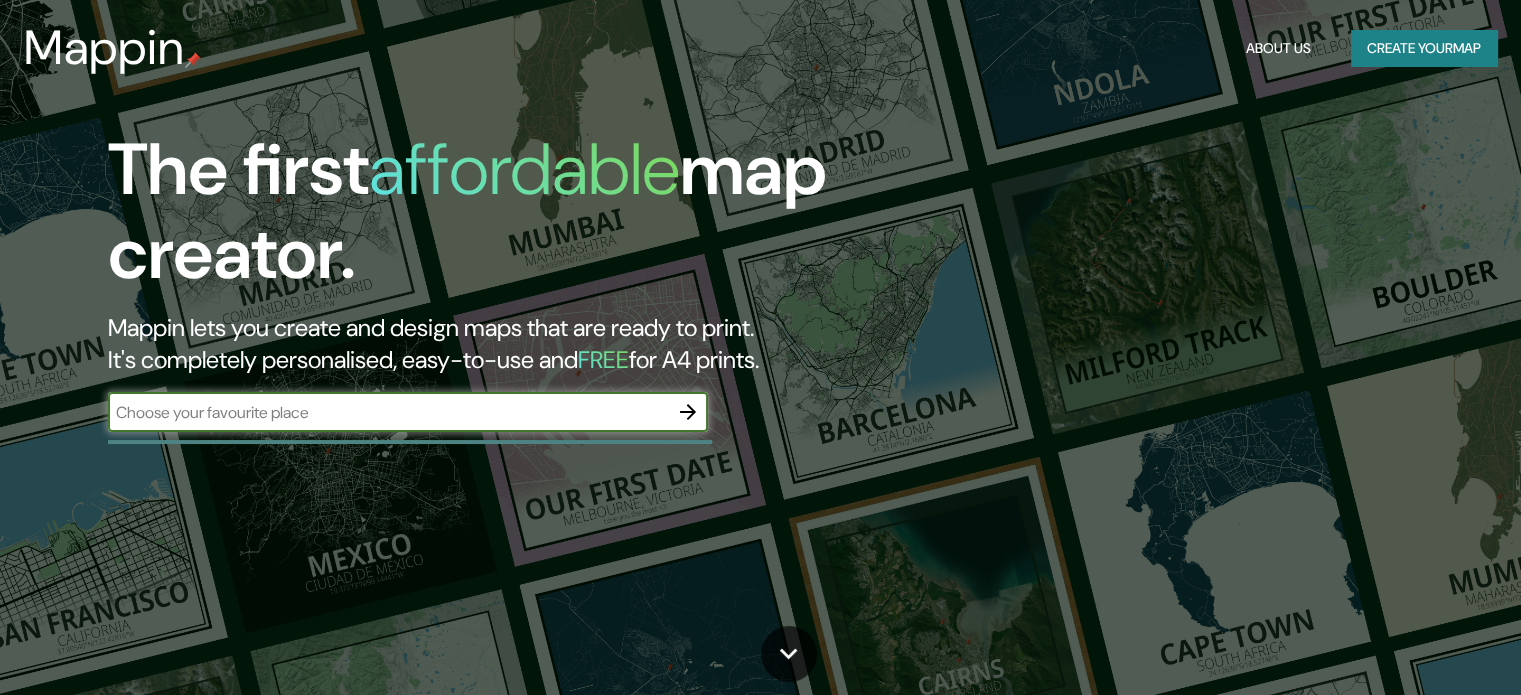 click at bounding box center (388, 412) 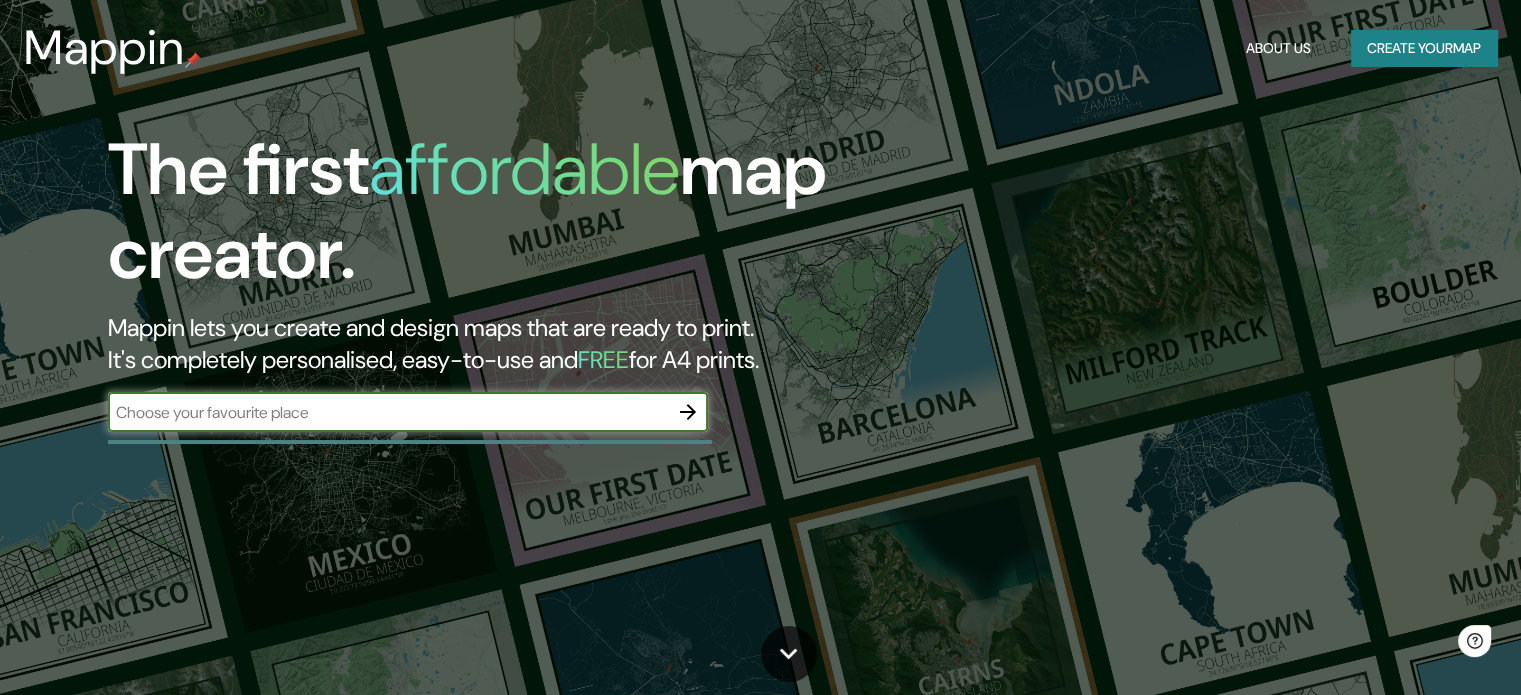 scroll, scrollTop: 0, scrollLeft: 0, axis: both 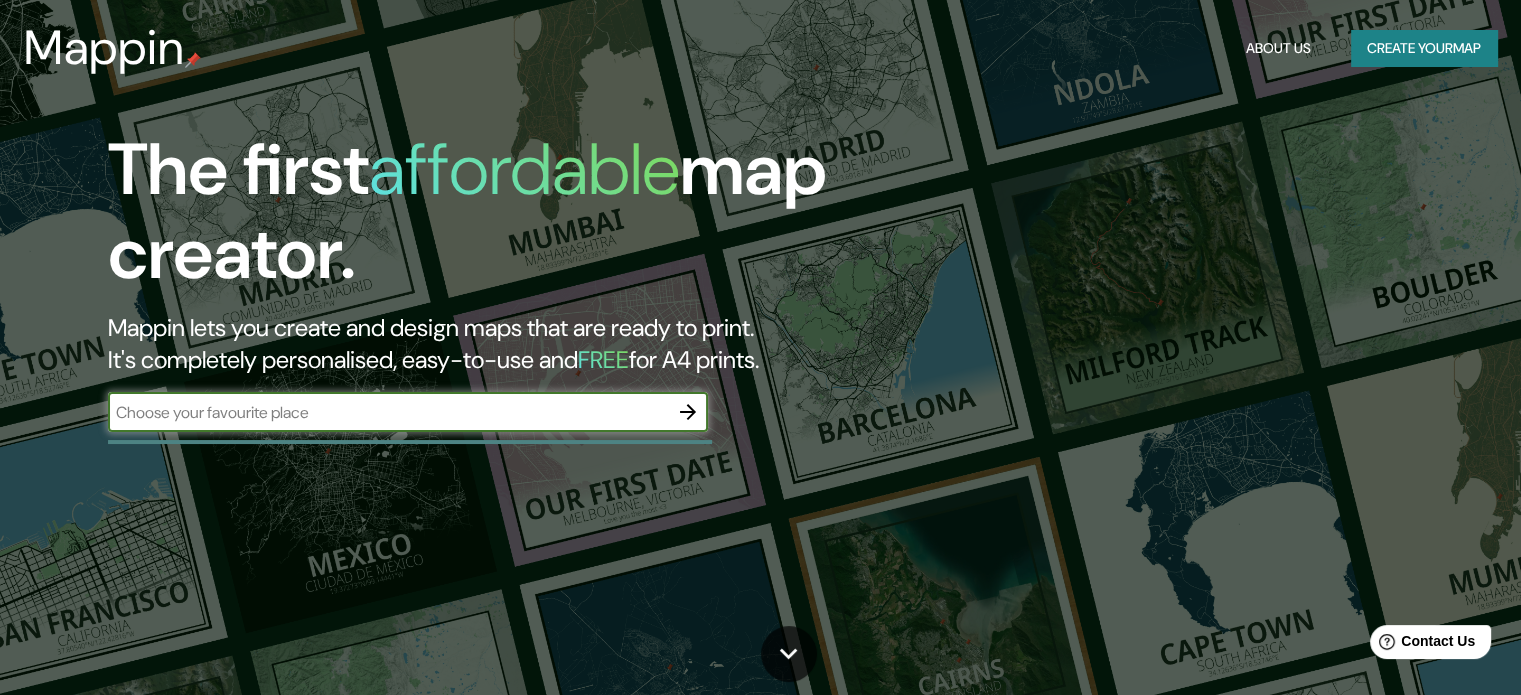 click on "​" at bounding box center [408, 412] 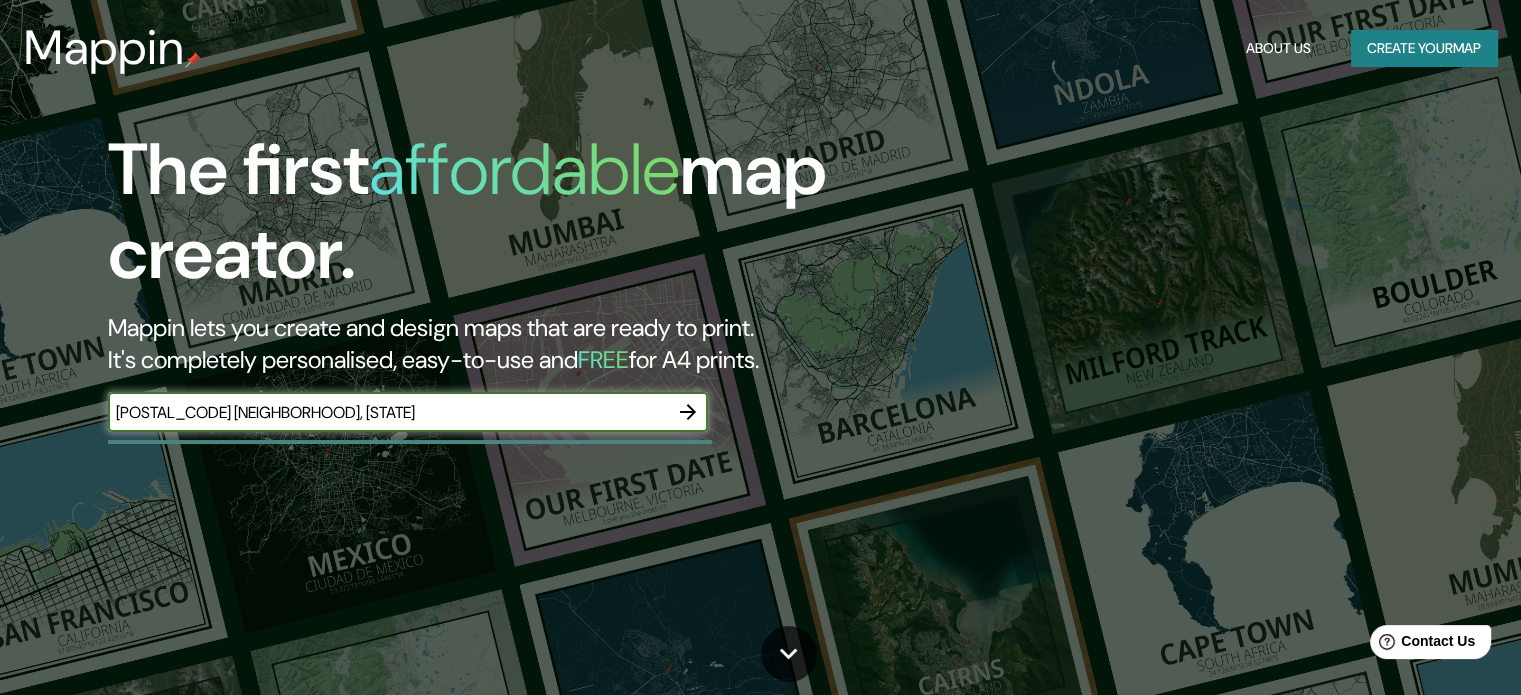 type on "[POSTAL_CODE] [NEIGHBORHOOD], [STATE]" 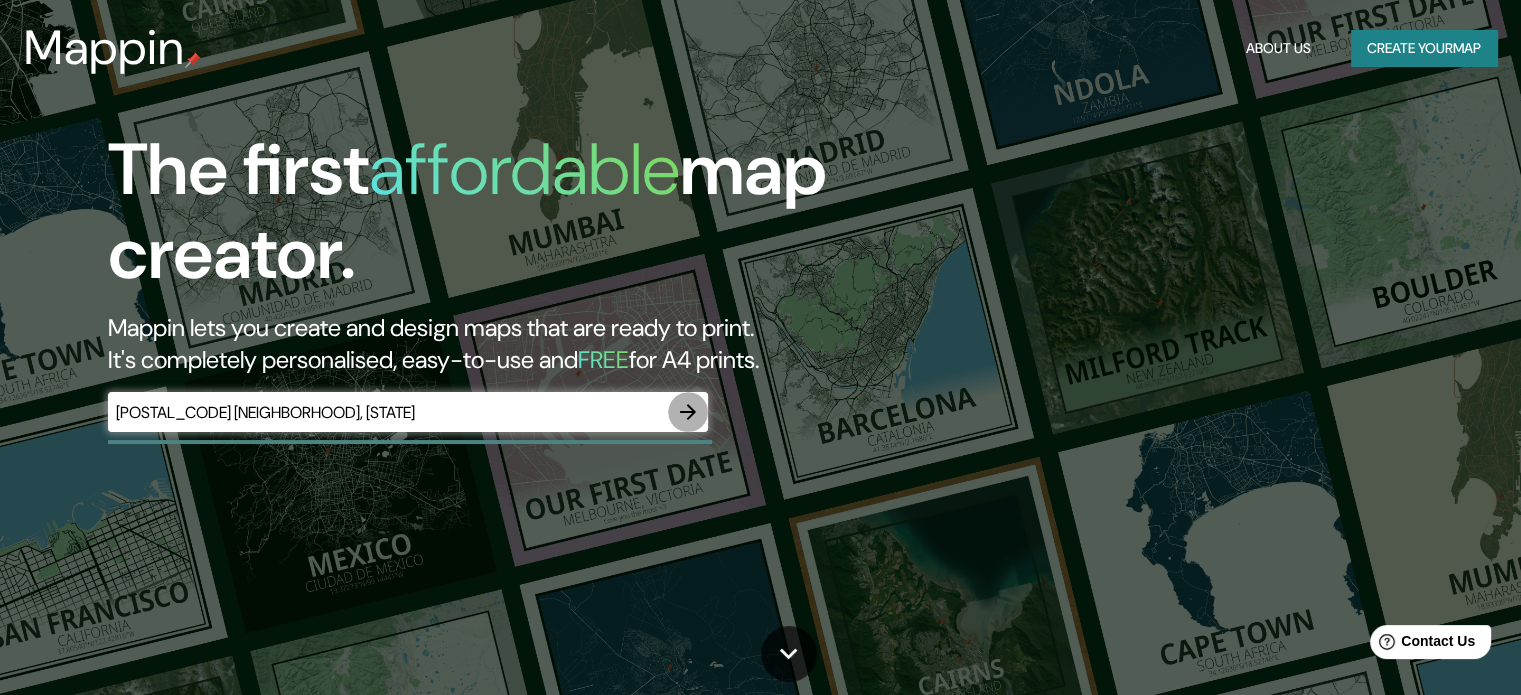 click 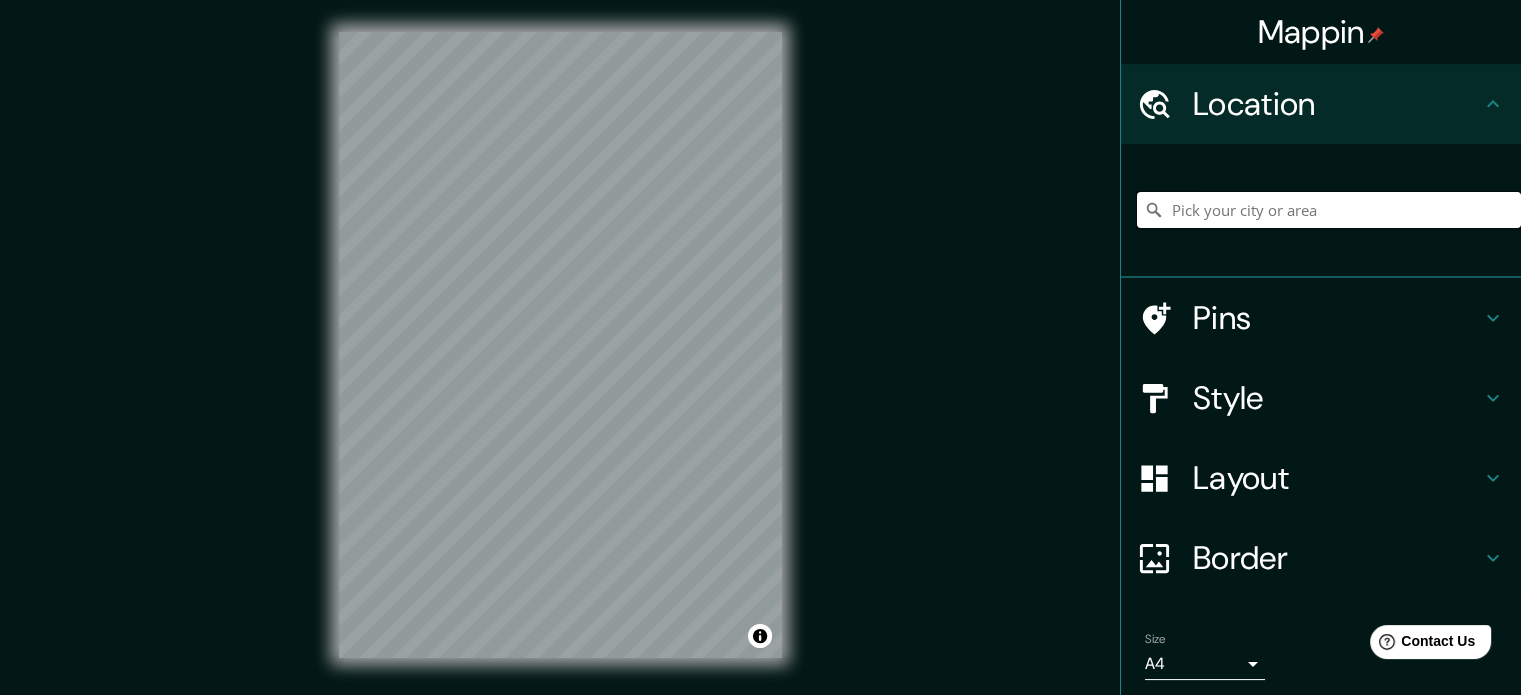 click at bounding box center (1329, 210) 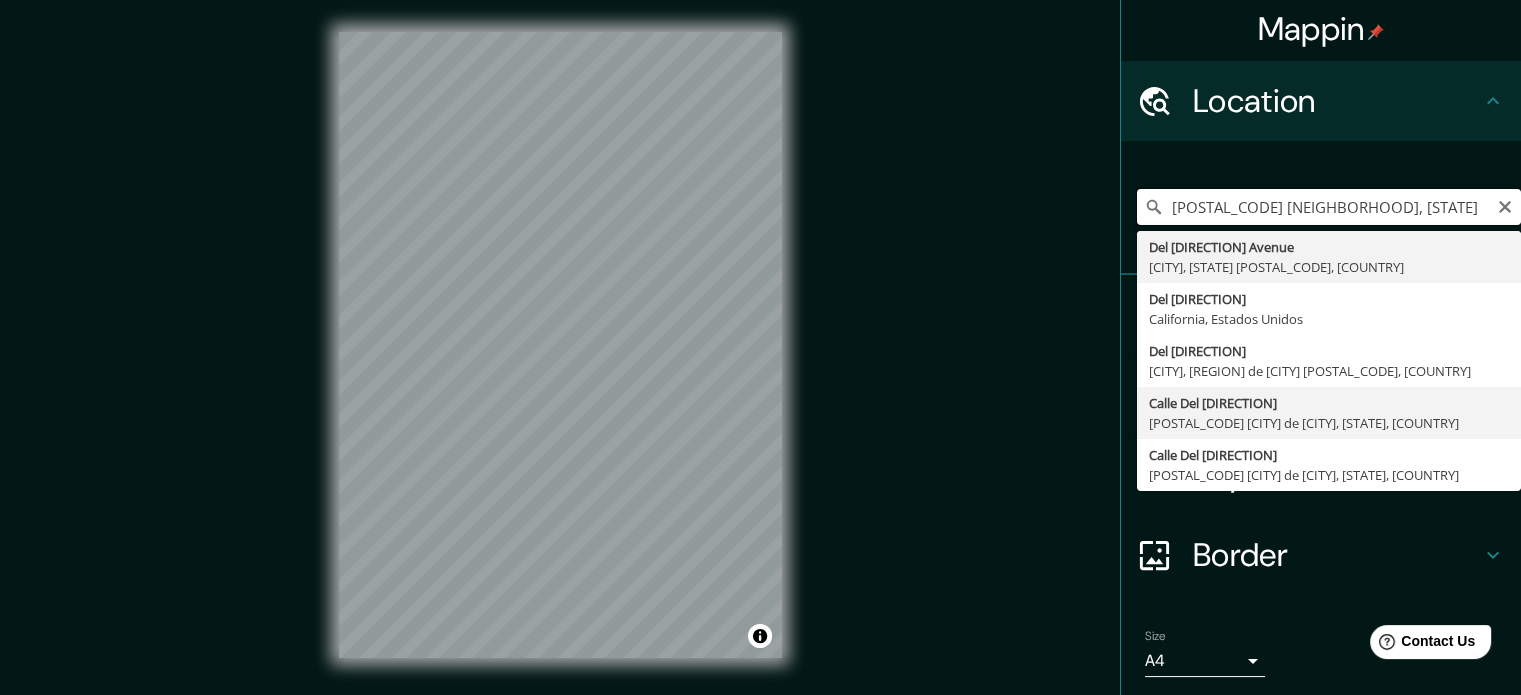 scroll, scrollTop: 0, scrollLeft: 0, axis: both 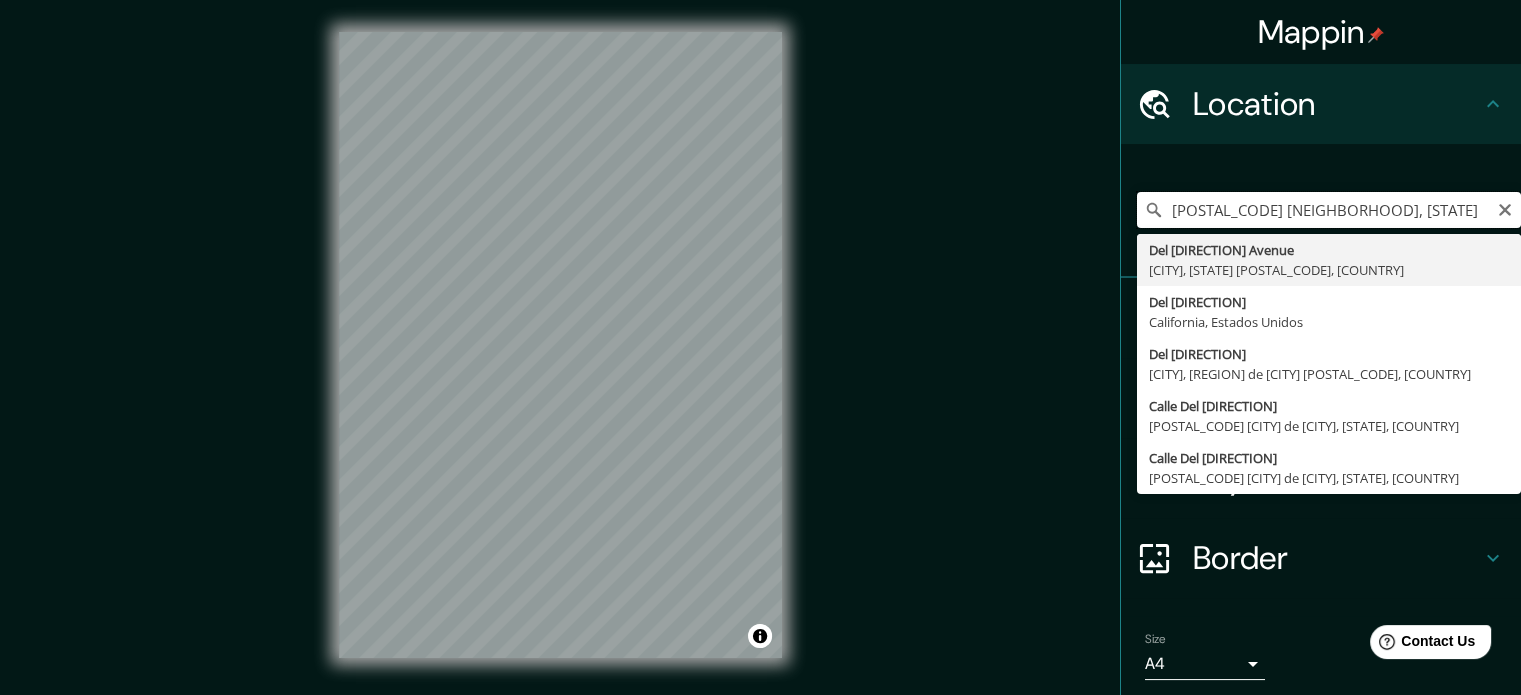 drag, startPoint x: 1228, startPoint y: 213, endPoint x: 1111, endPoint y: 215, distance: 117.01709 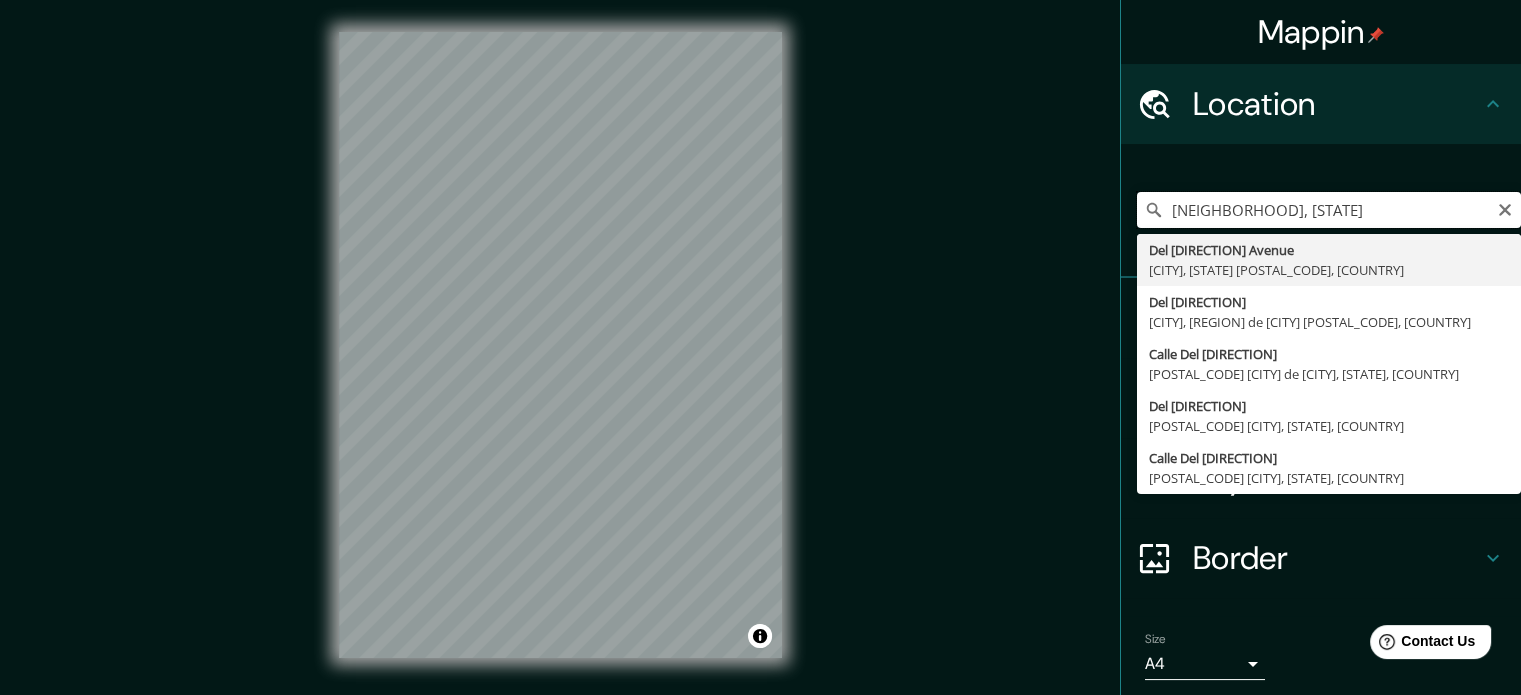 click on "[NEIGHBORHOOD], [STATE]" at bounding box center [1329, 210] 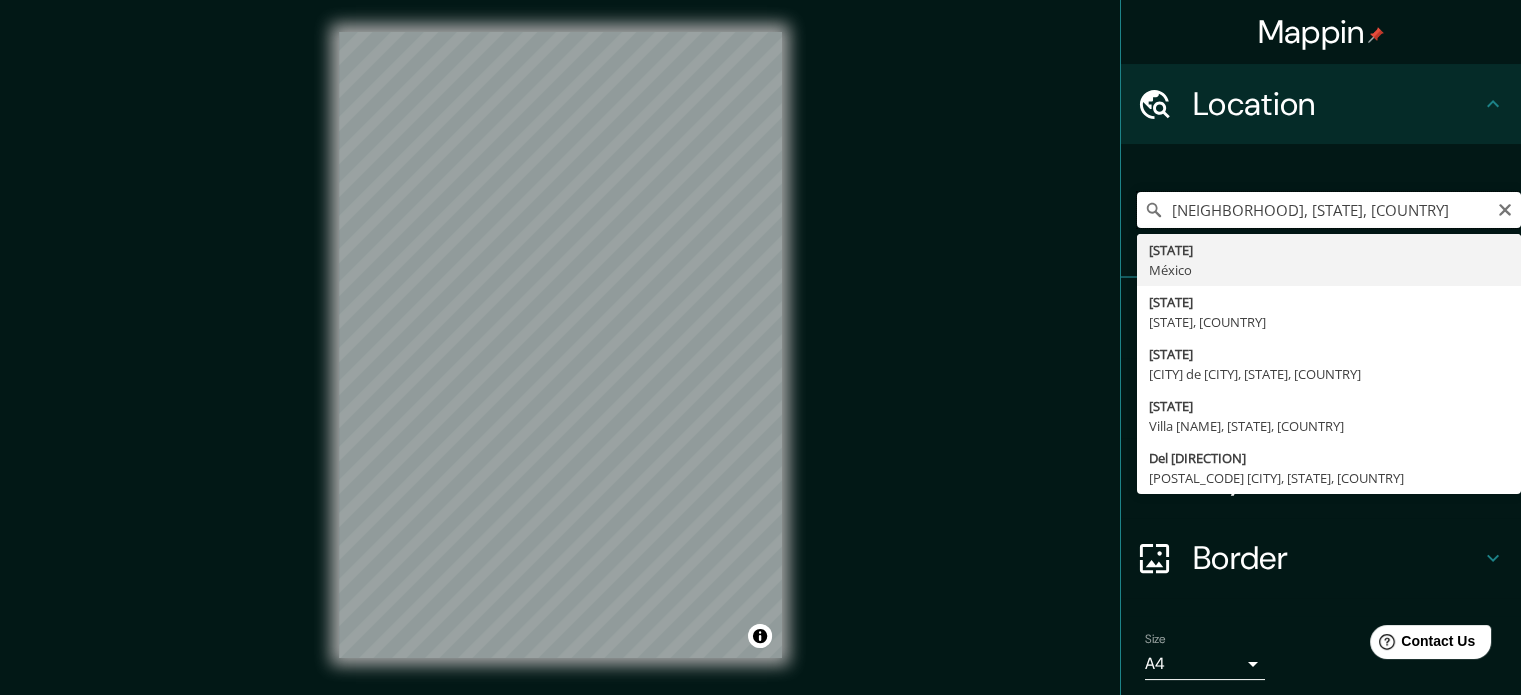 drag, startPoint x: 1336, startPoint y: 211, endPoint x: 1023, endPoint y: 202, distance: 313.12936 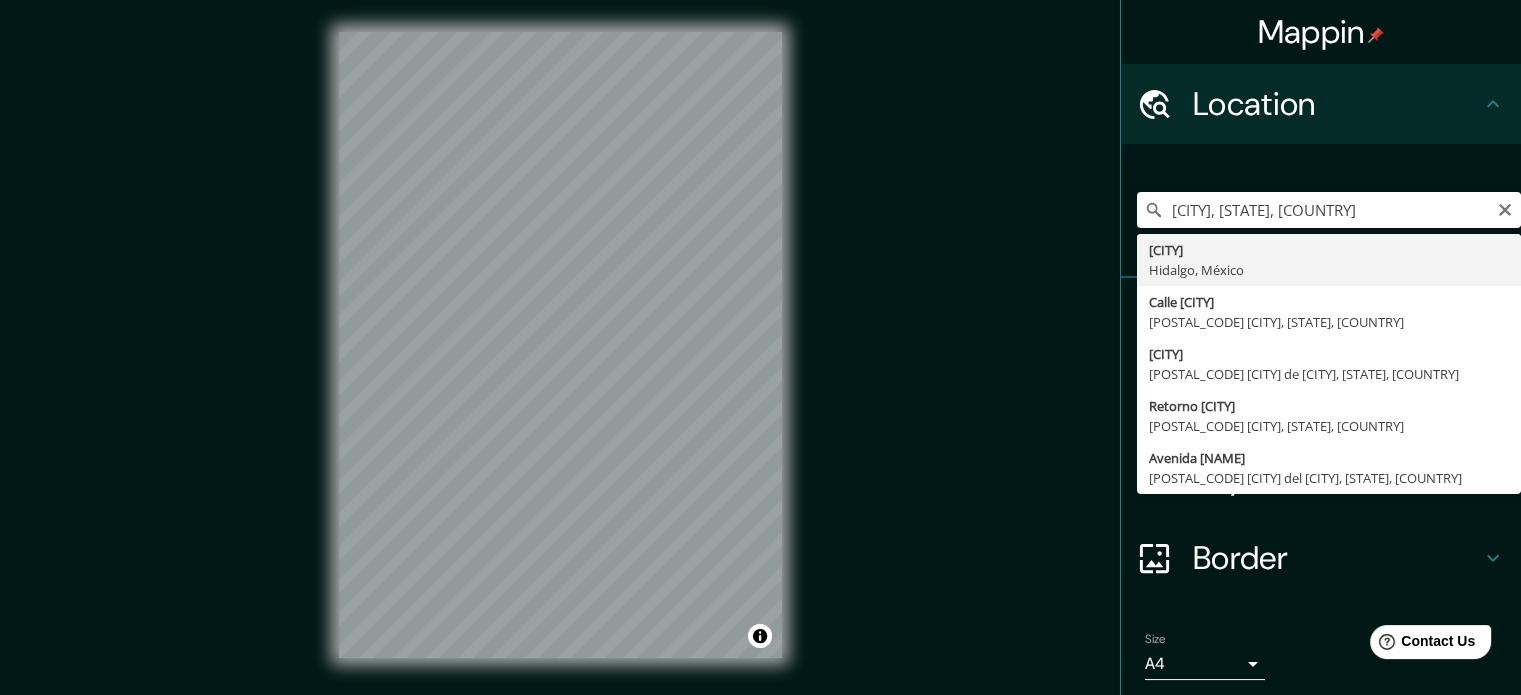type on "[CITY], [STATE], [COUNTRY]" 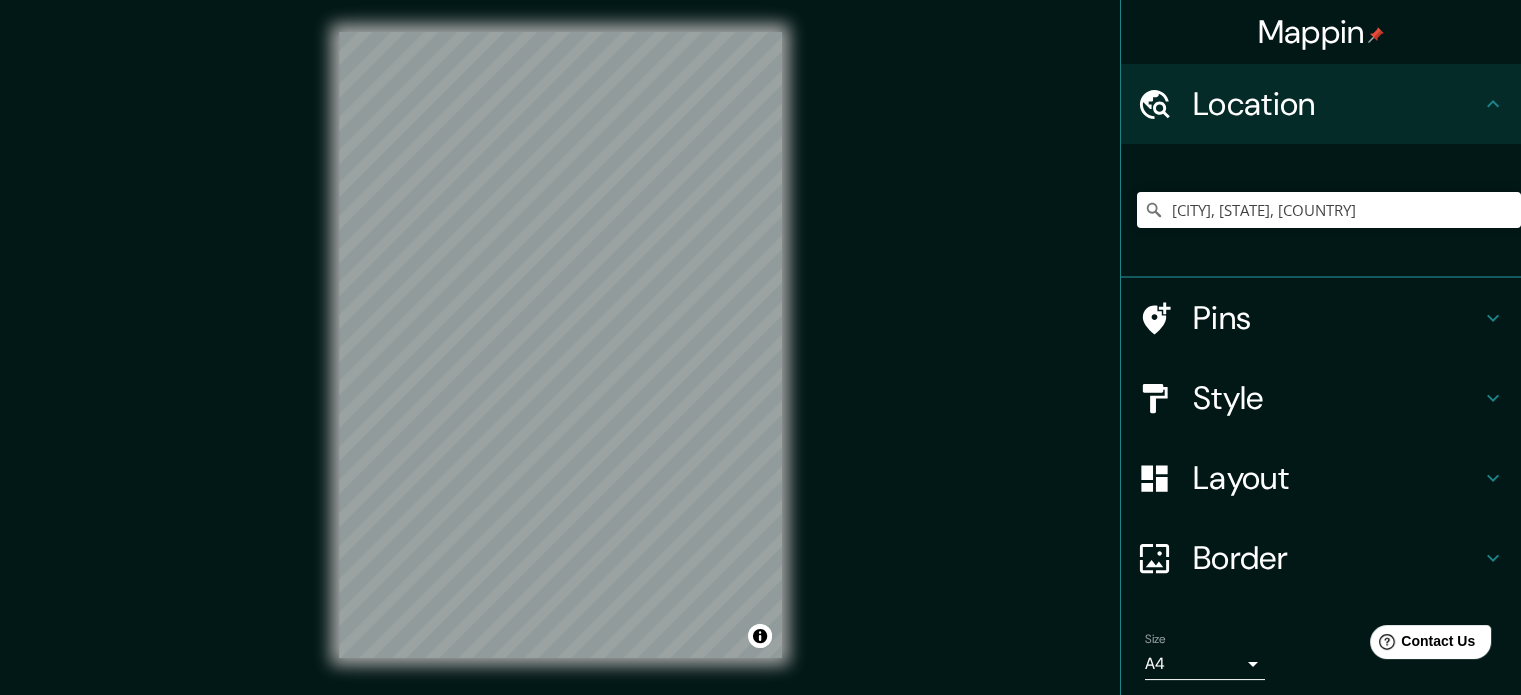 click on "Border" at bounding box center (1337, 558) 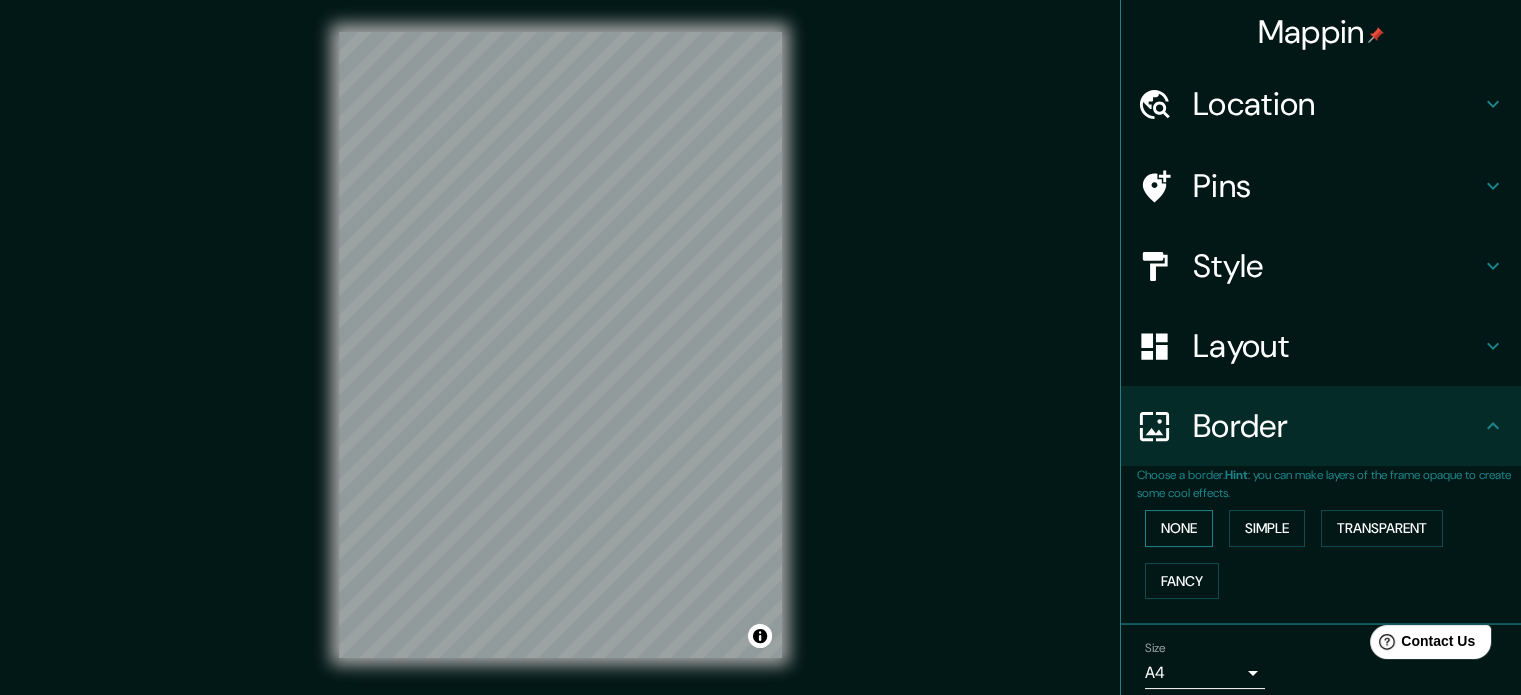 click on "None" at bounding box center (1179, 528) 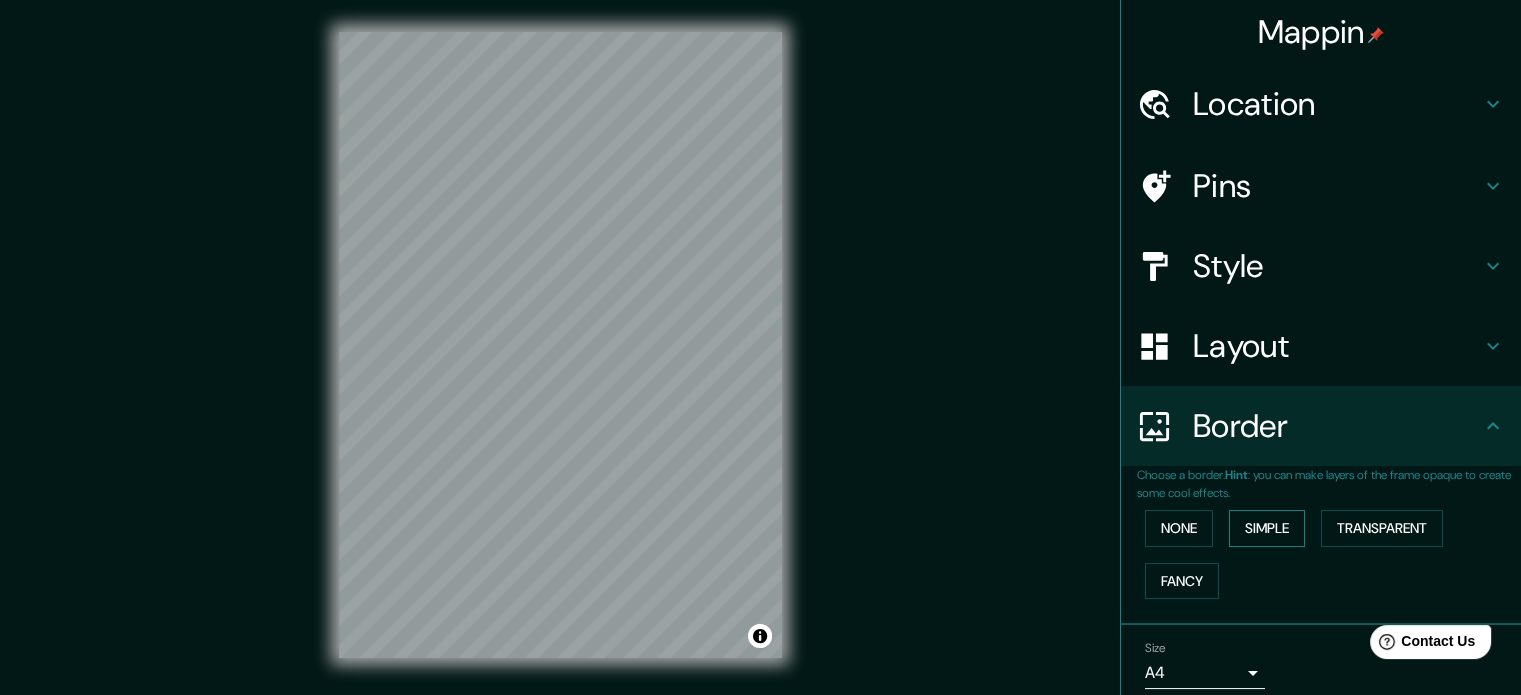 click on "Simple" at bounding box center [1267, 528] 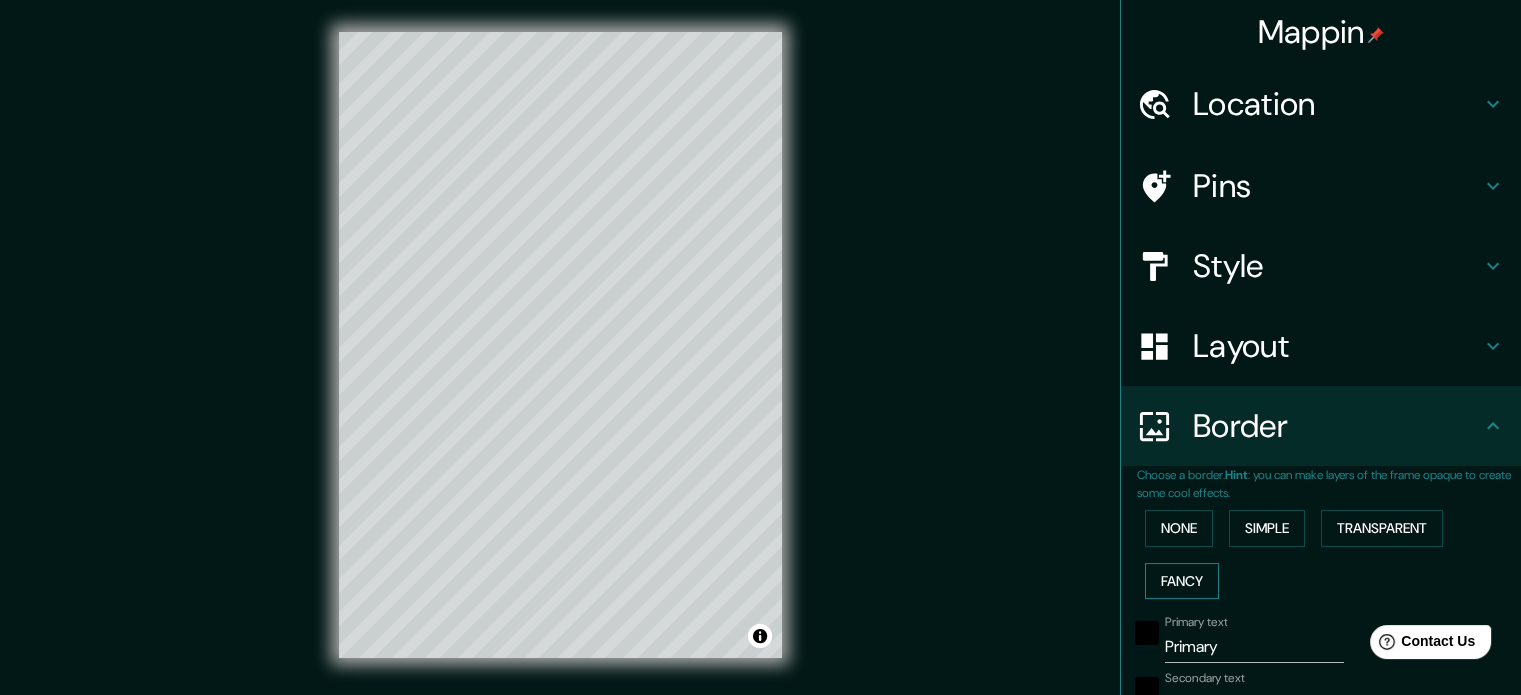 click on "Fancy" at bounding box center [1182, 581] 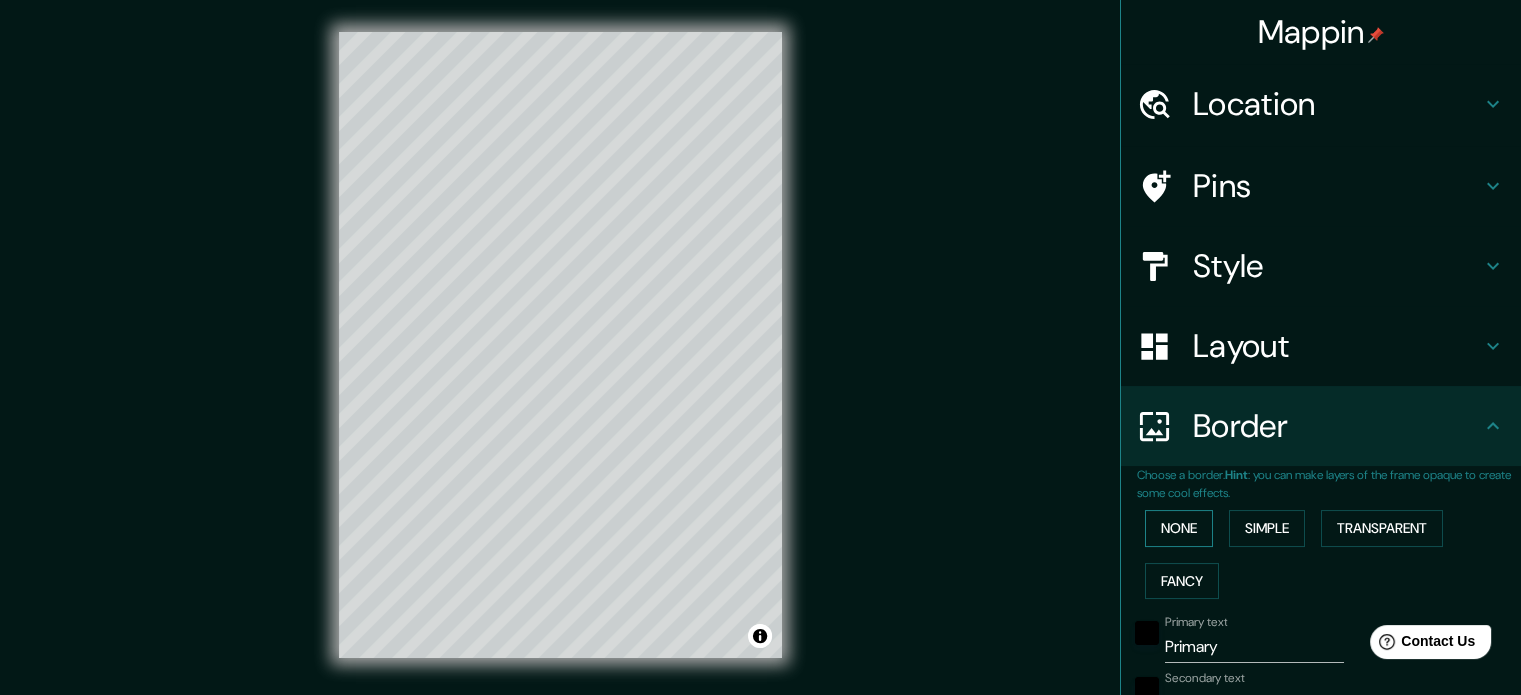 click on "None" at bounding box center [1179, 528] 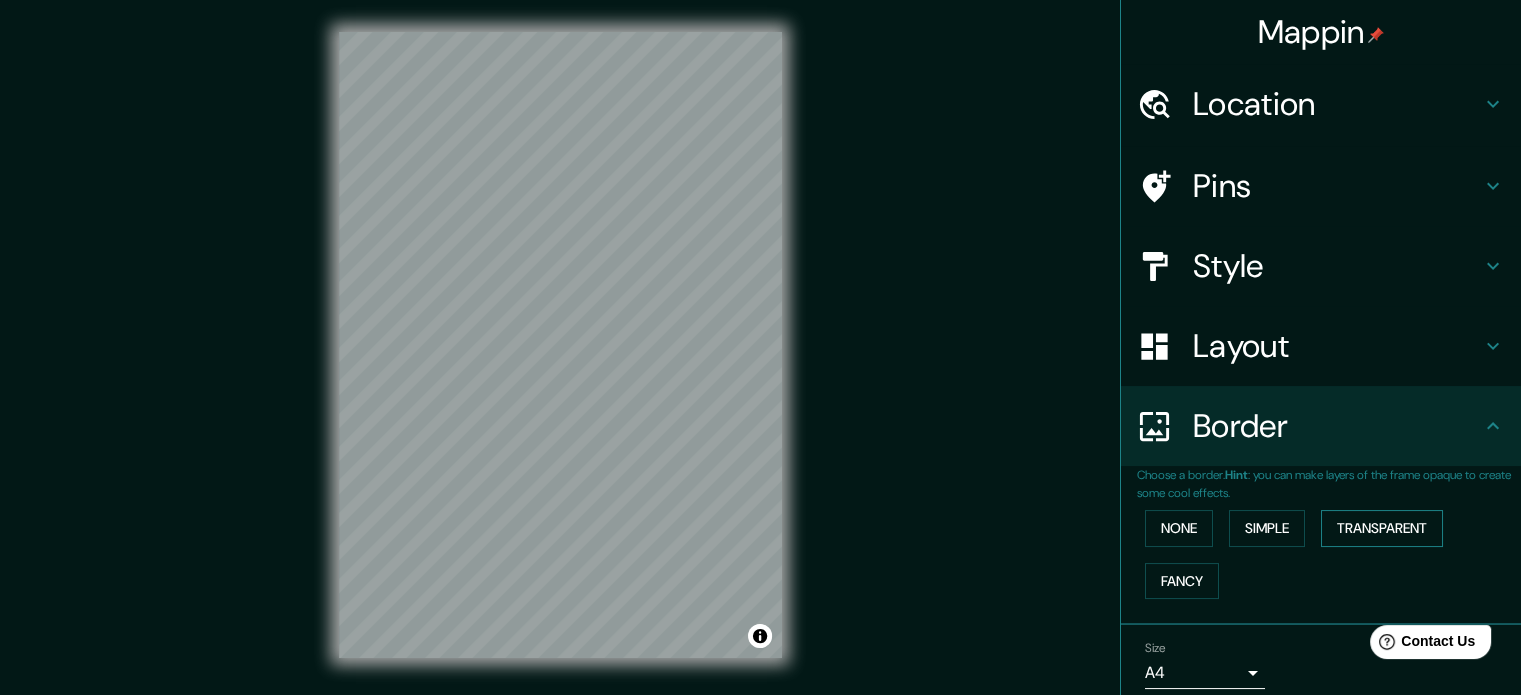 click on "Transparent" at bounding box center (1382, 528) 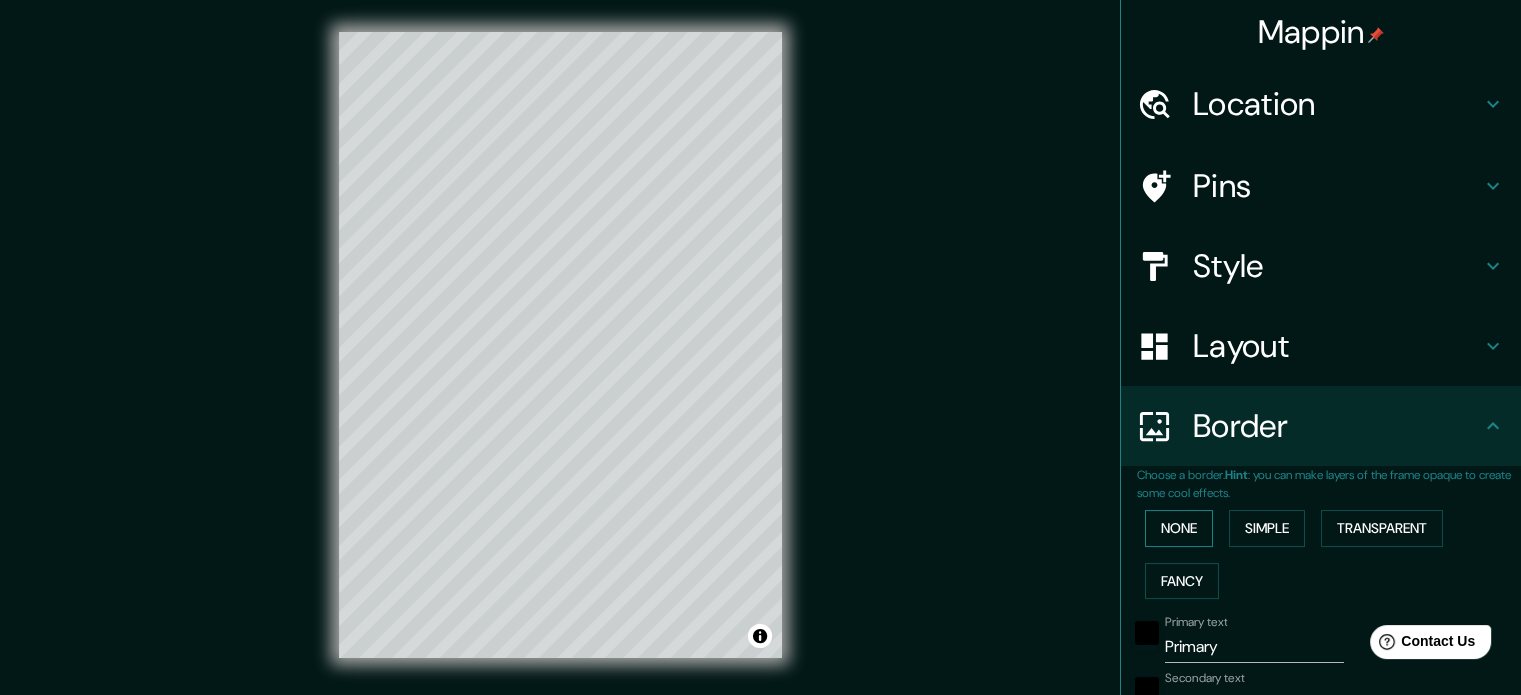 click on "None" at bounding box center (1179, 528) 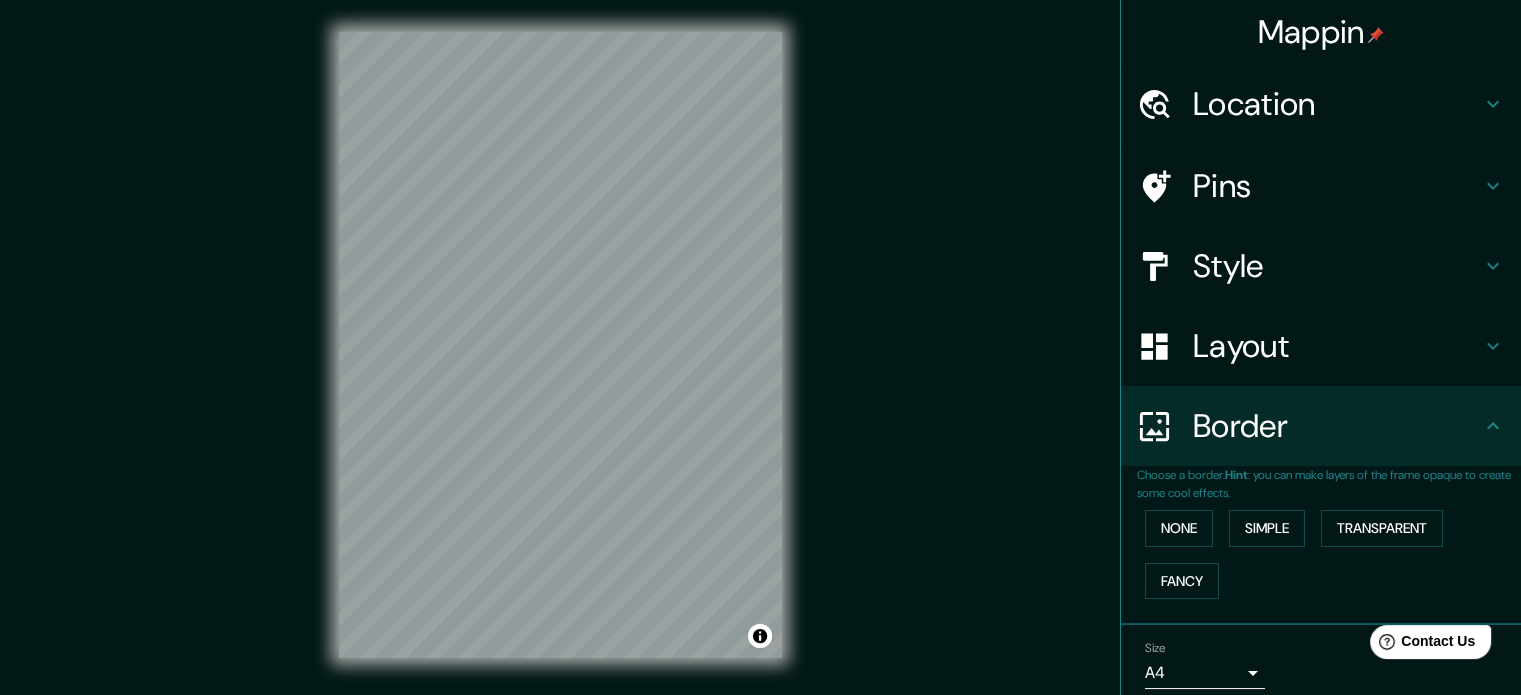 click on "Layout" at bounding box center [1337, 346] 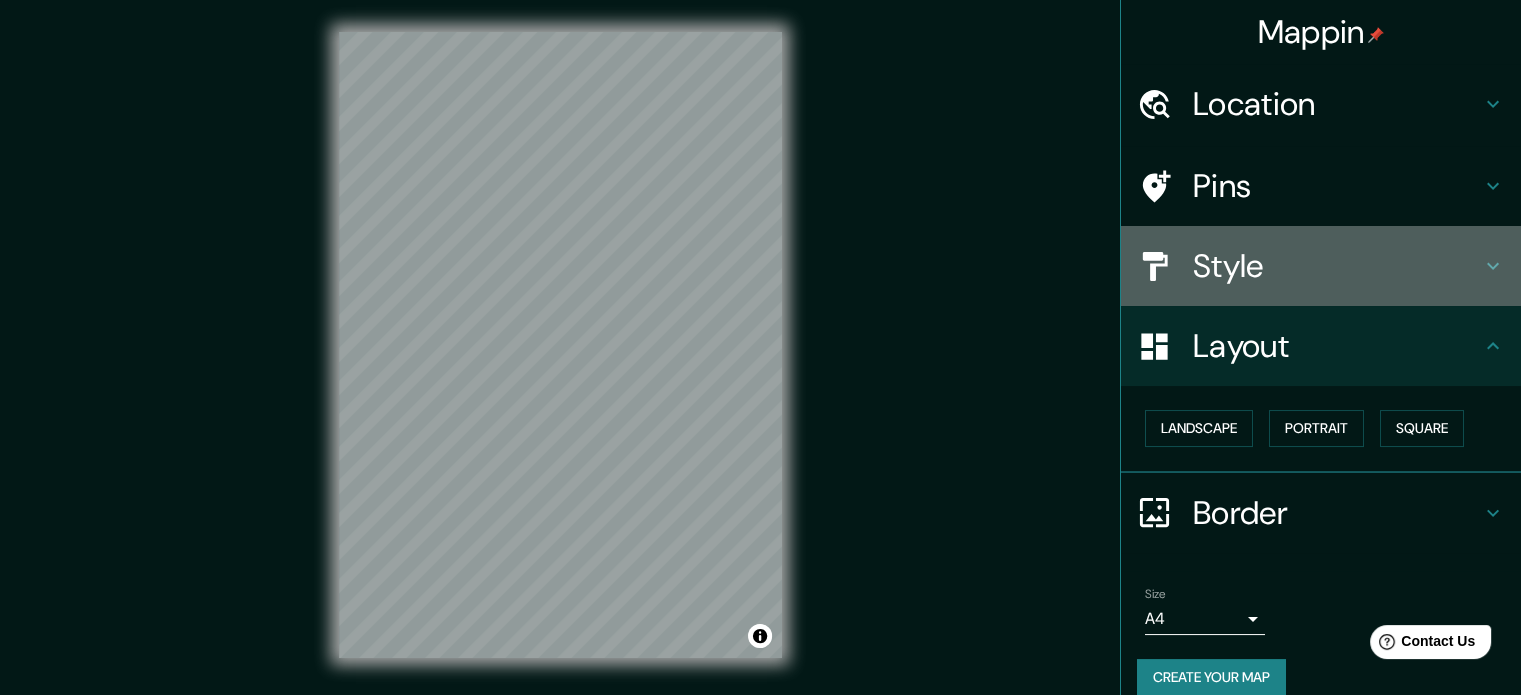 click on "Style" at bounding box center (1337, 266) 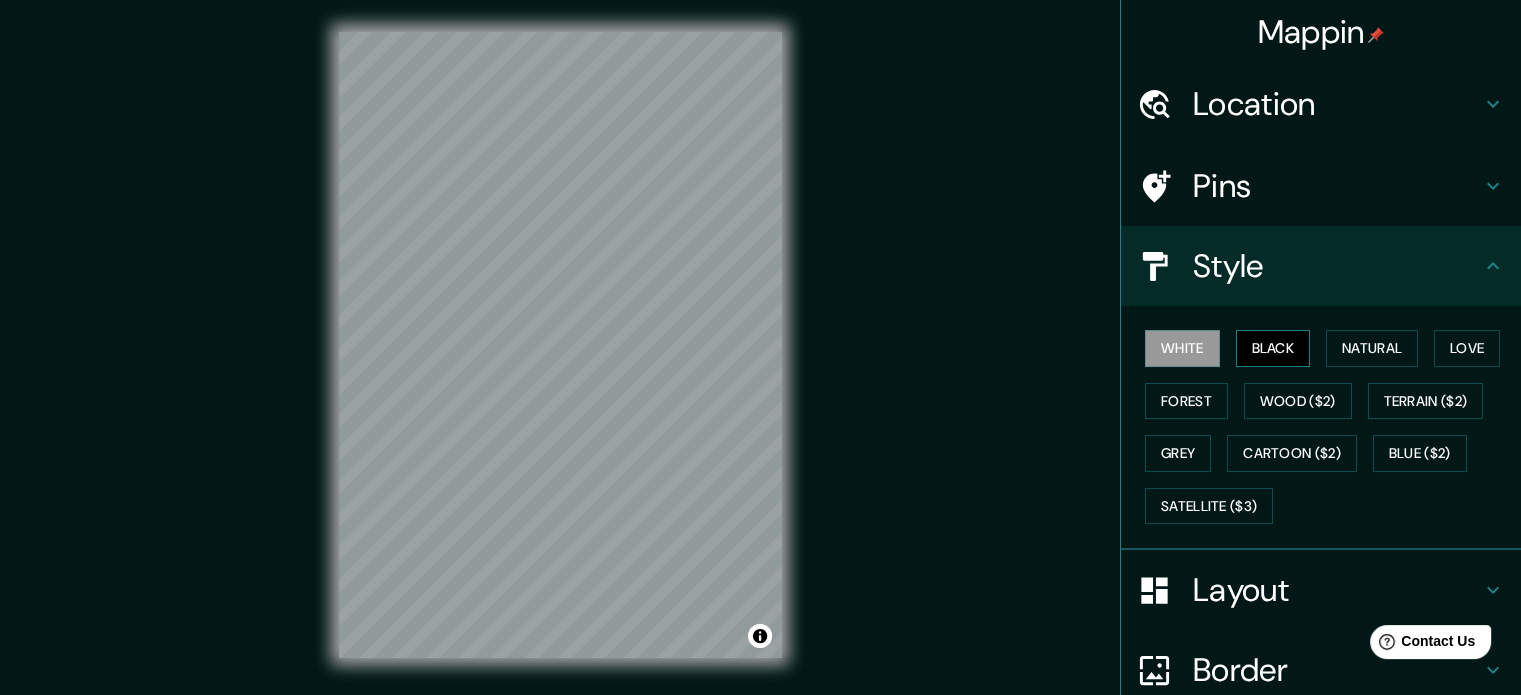 click on "Black" at bounding box center (1273, 348) 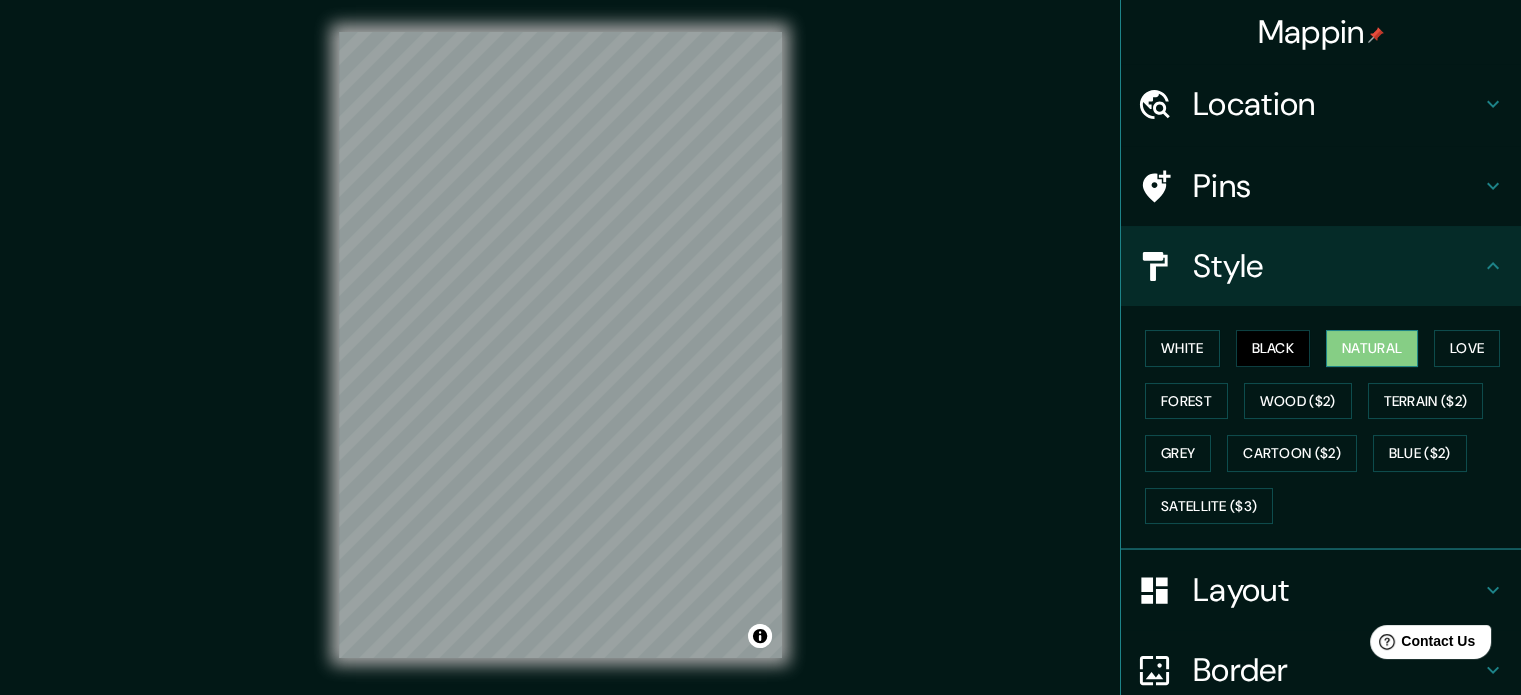 click on "Natural" at bounding box center (1372, 348) 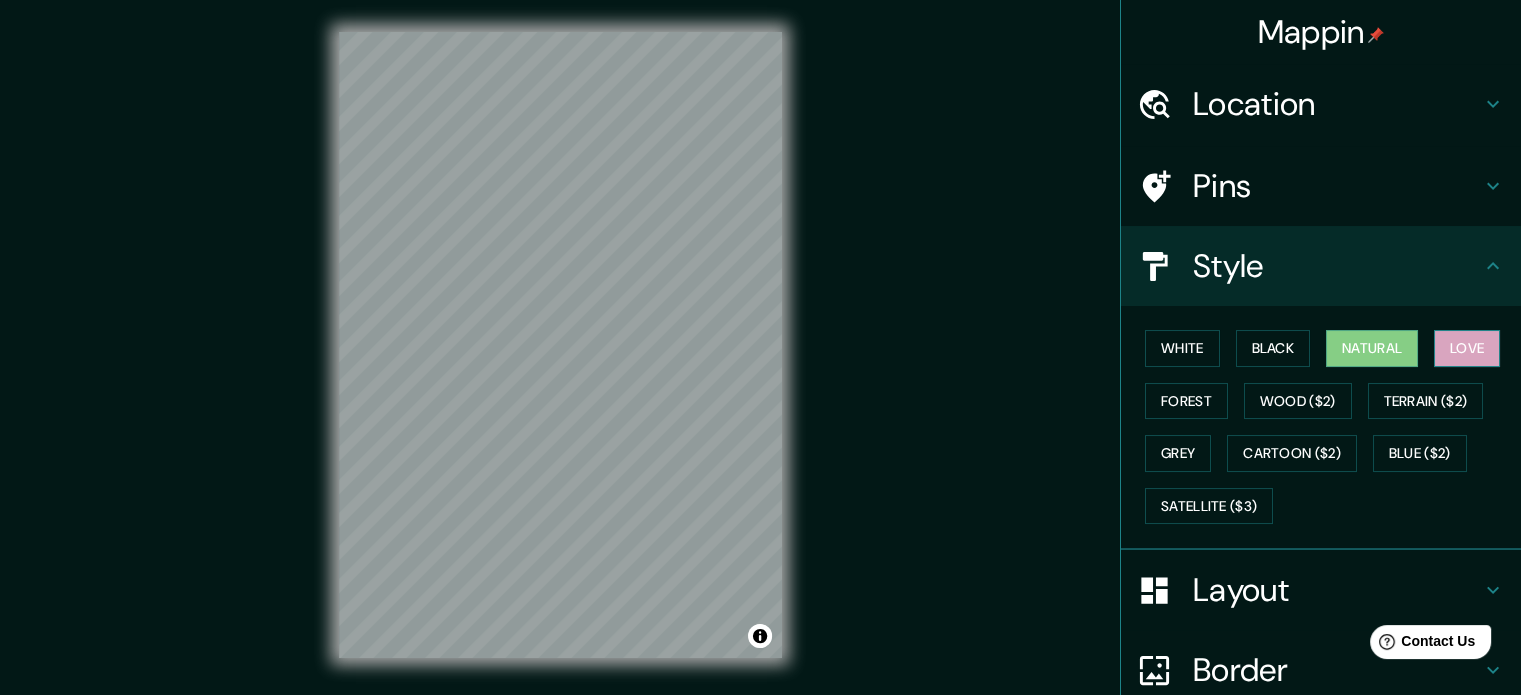 click on "Love" at bounding box center (1467, 348) 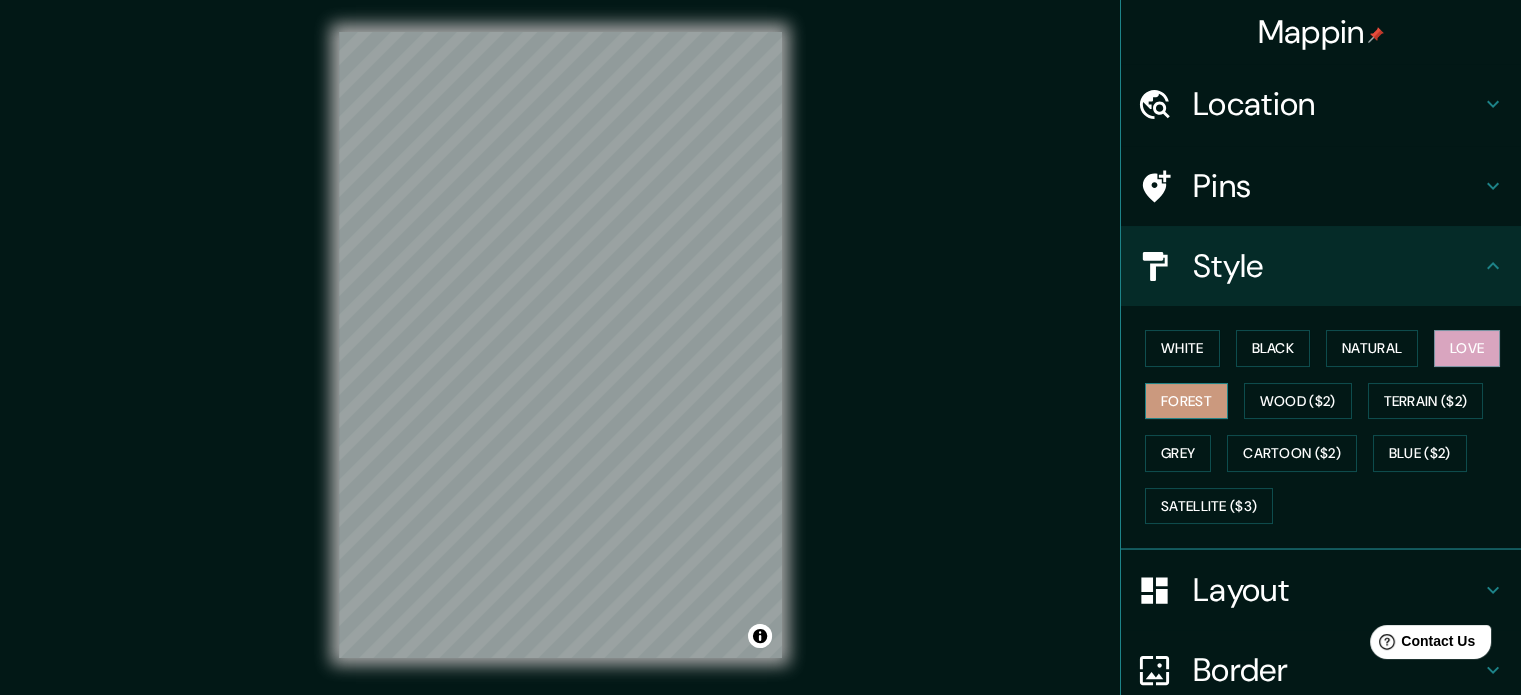 click on "Forest" at bounding box center (1186, 401) 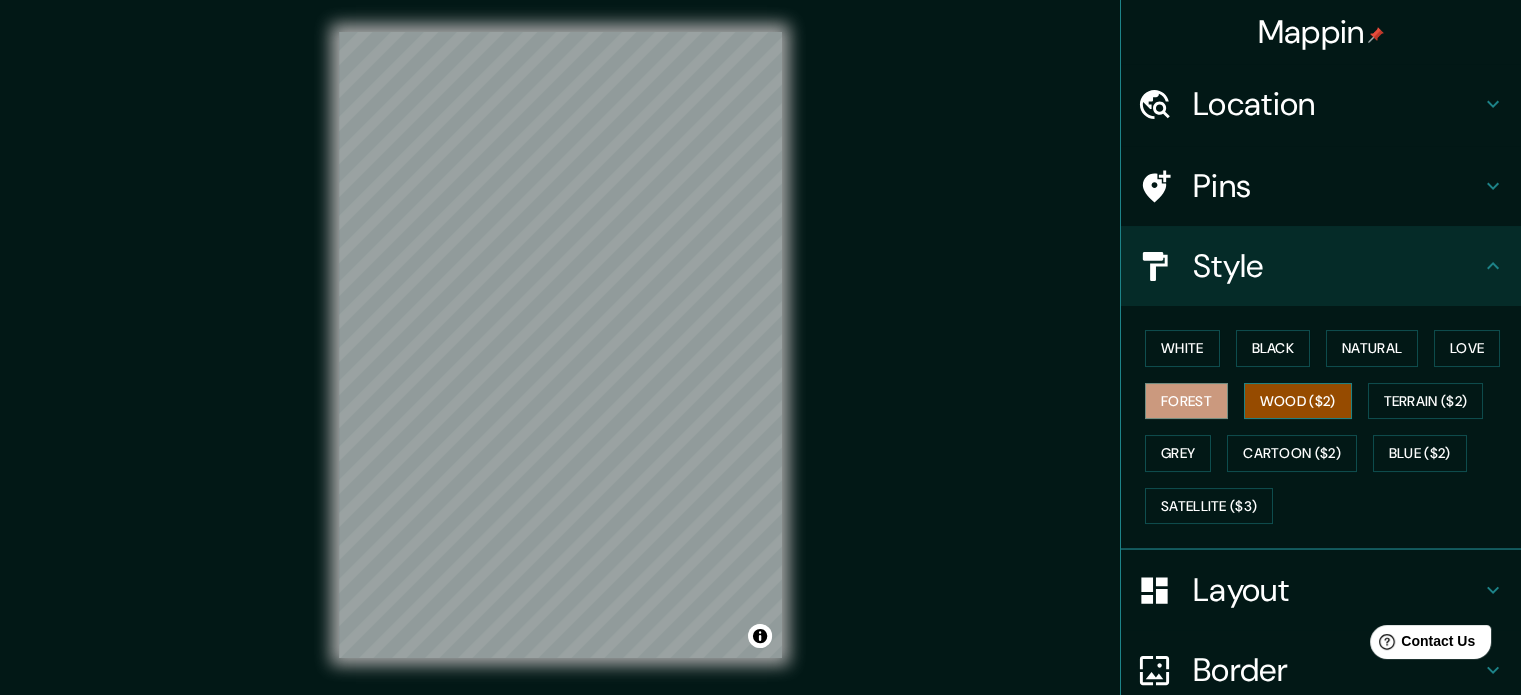 click on "Wood ($2)" at bounding box center [1298, 401] 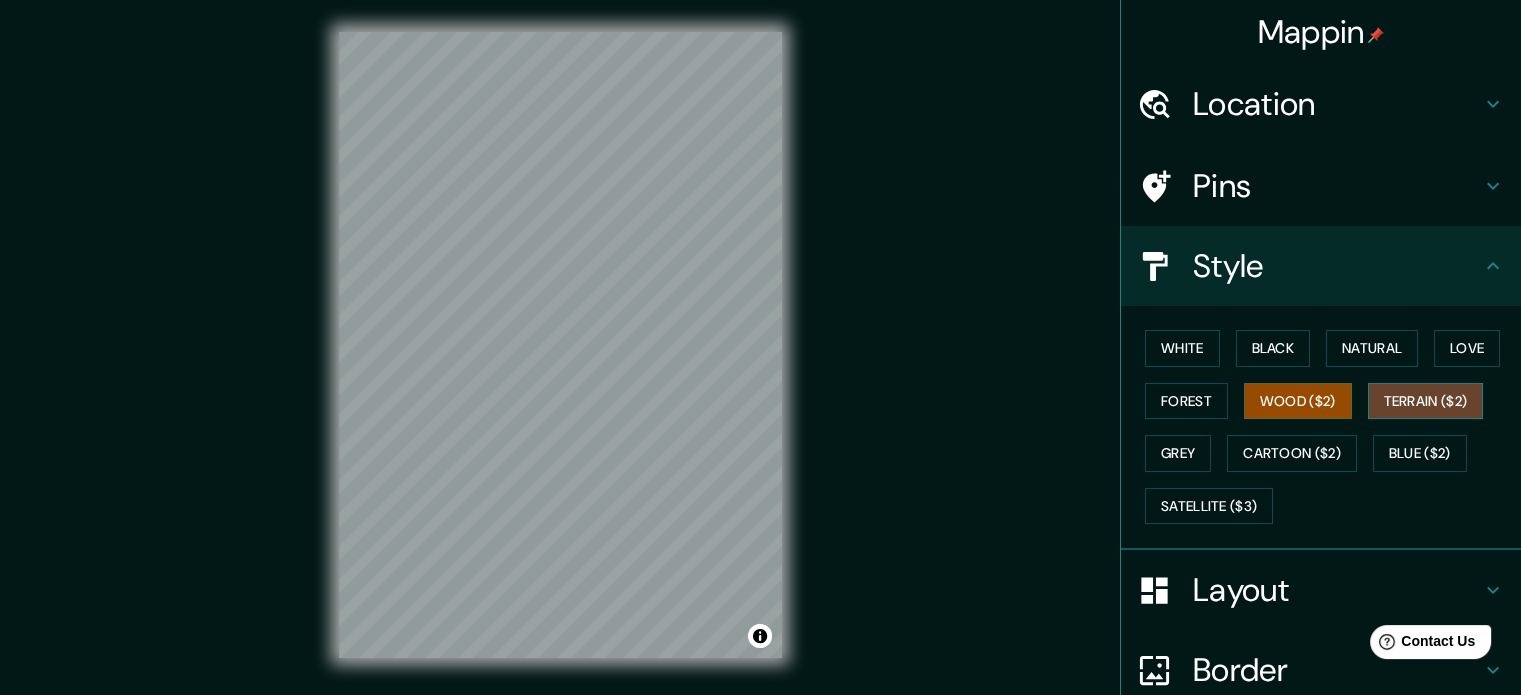 click on "Terrain ($2)" at bounding box center (1426, 401) 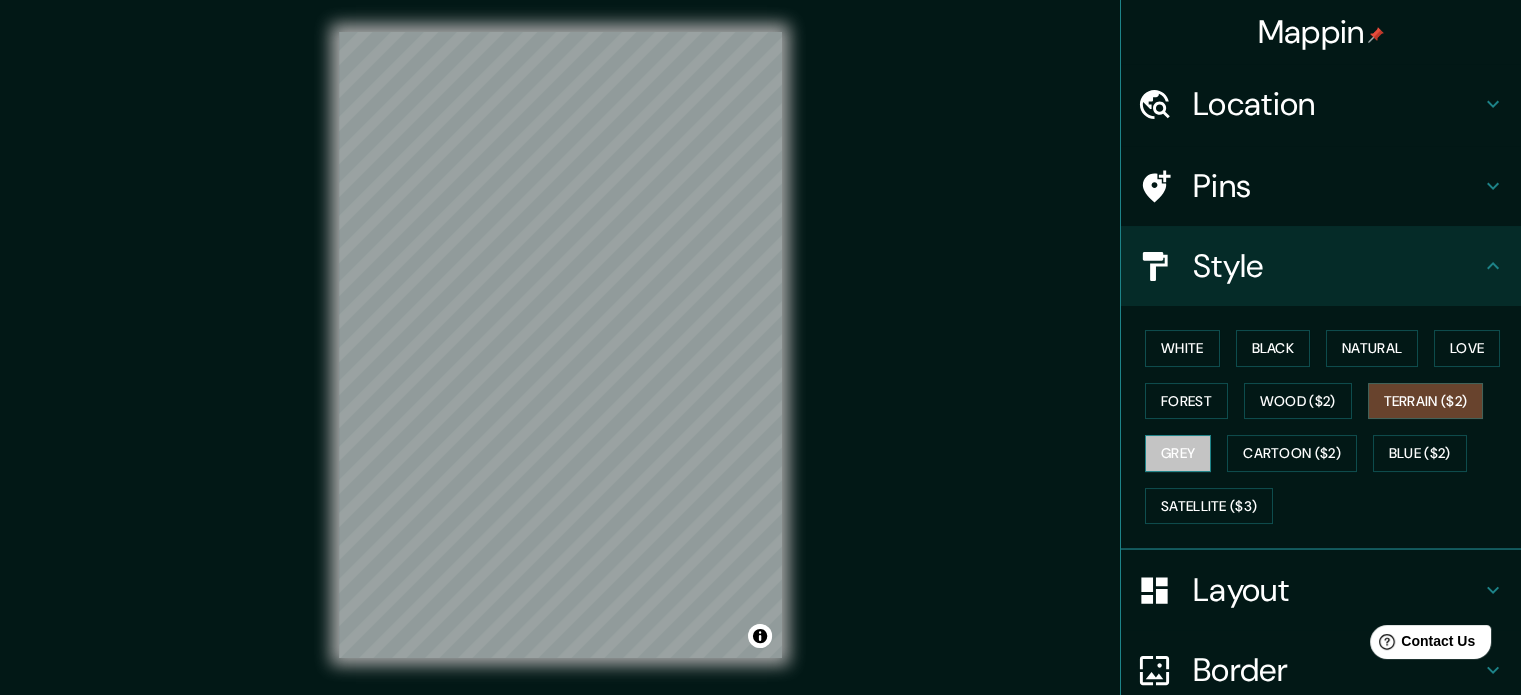click on "Grey" at bounding box center [1178, 453] 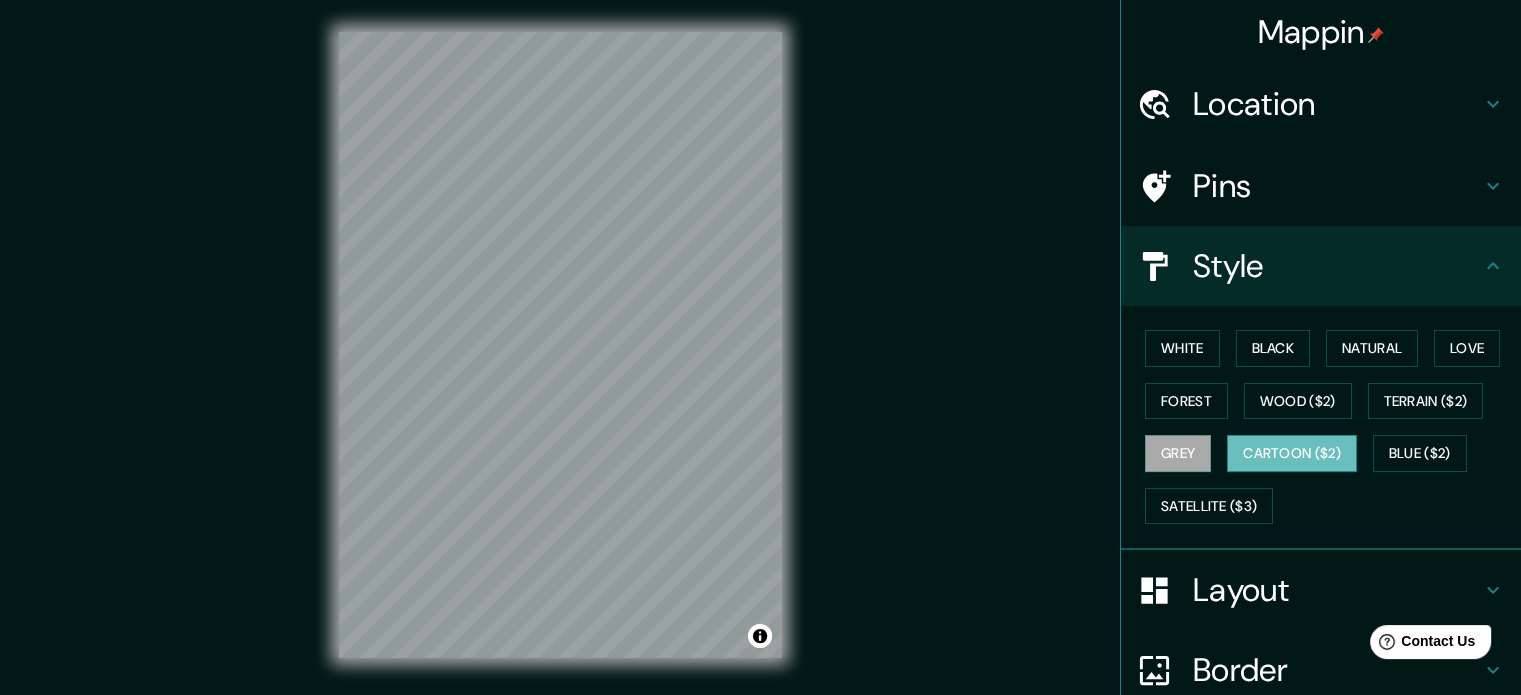 click on "Cartoon ($2)" at bounding box center (1292, 453) 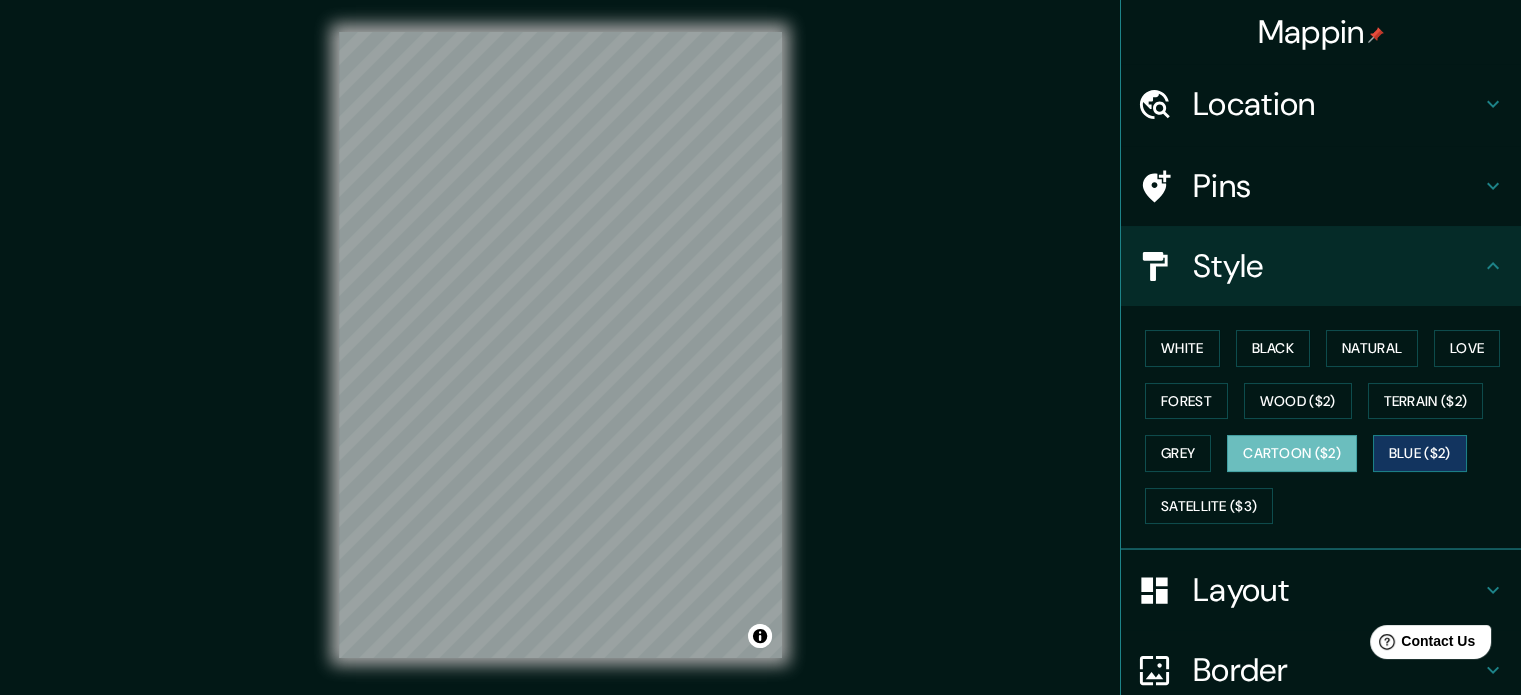 click on "Blue ($2)" at bounding box center [1420, 453] 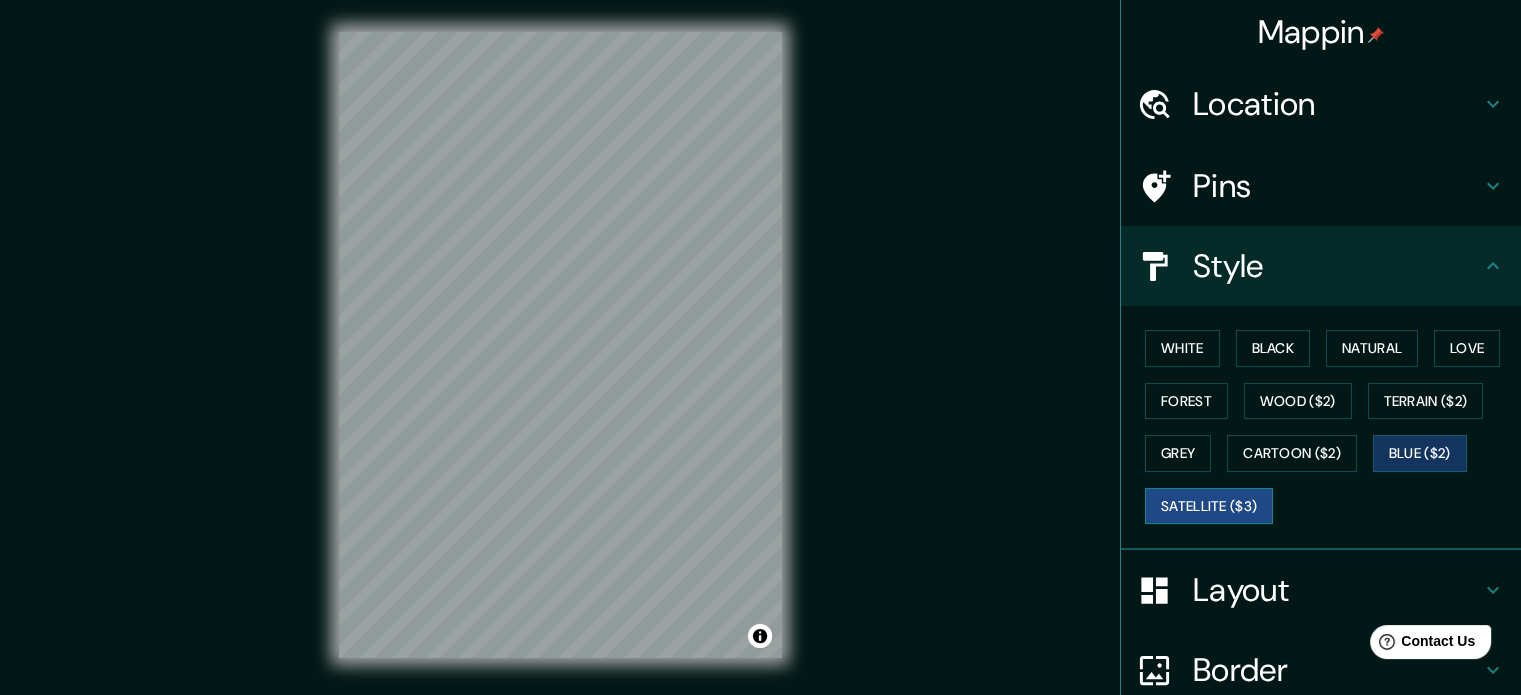 click on "Satellite ($3)" at bounding box center (1209, 506) 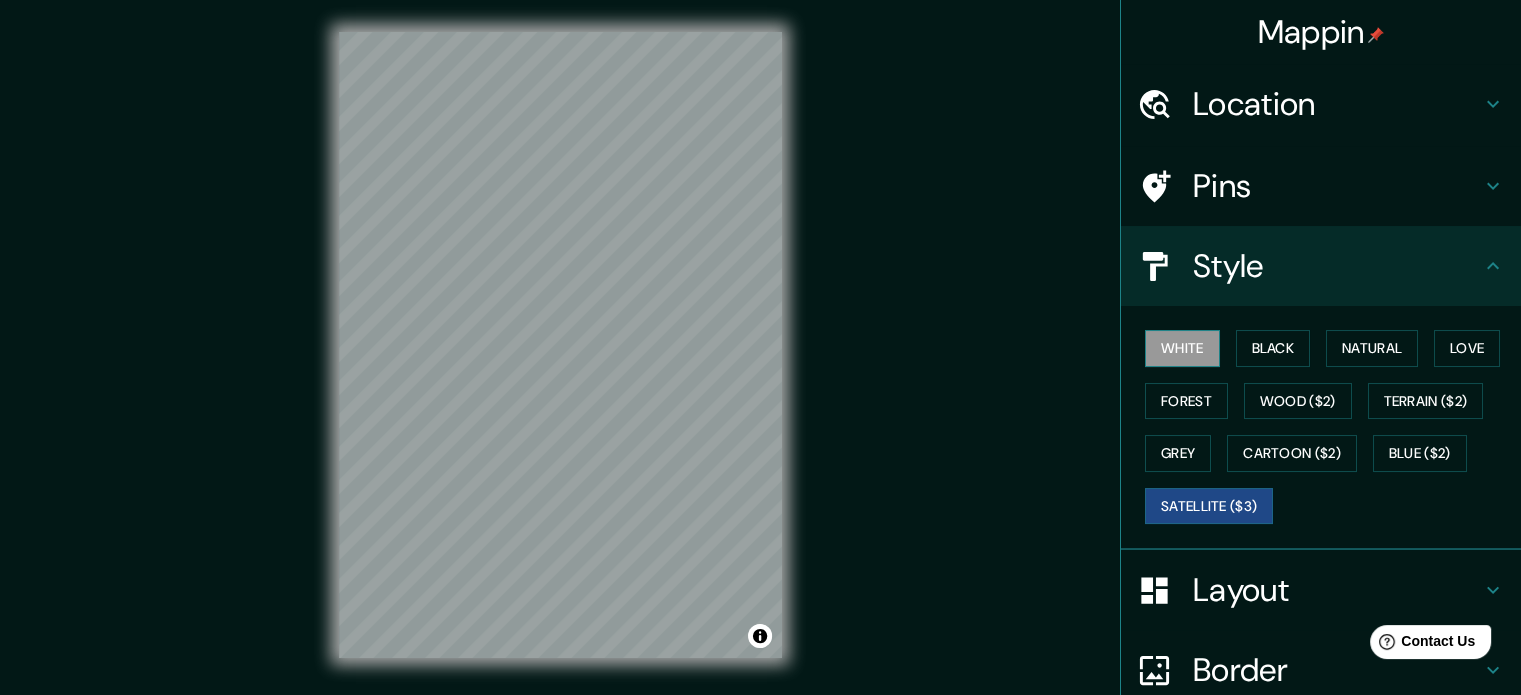 click on "White" at bounding box center [1182, 348] 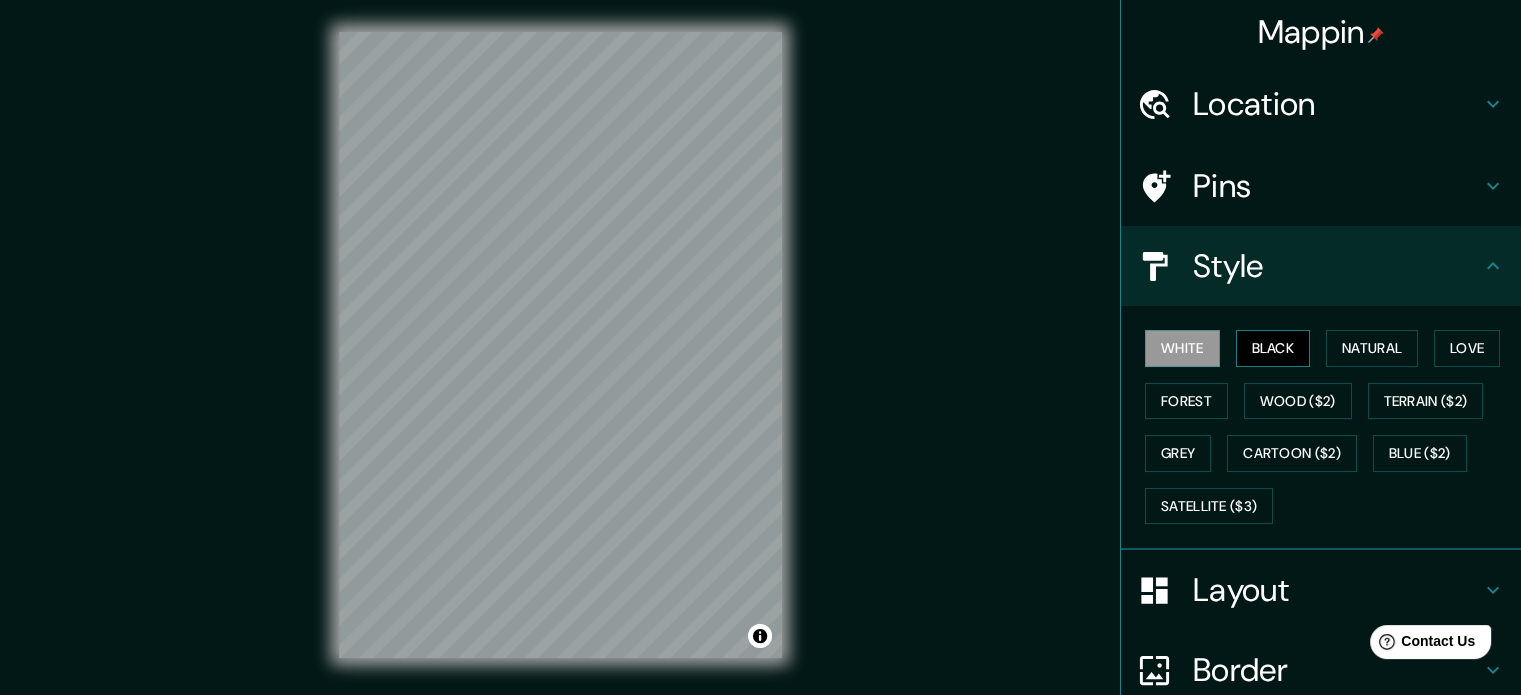 click on "Black" at bounding box center (1273, 348) 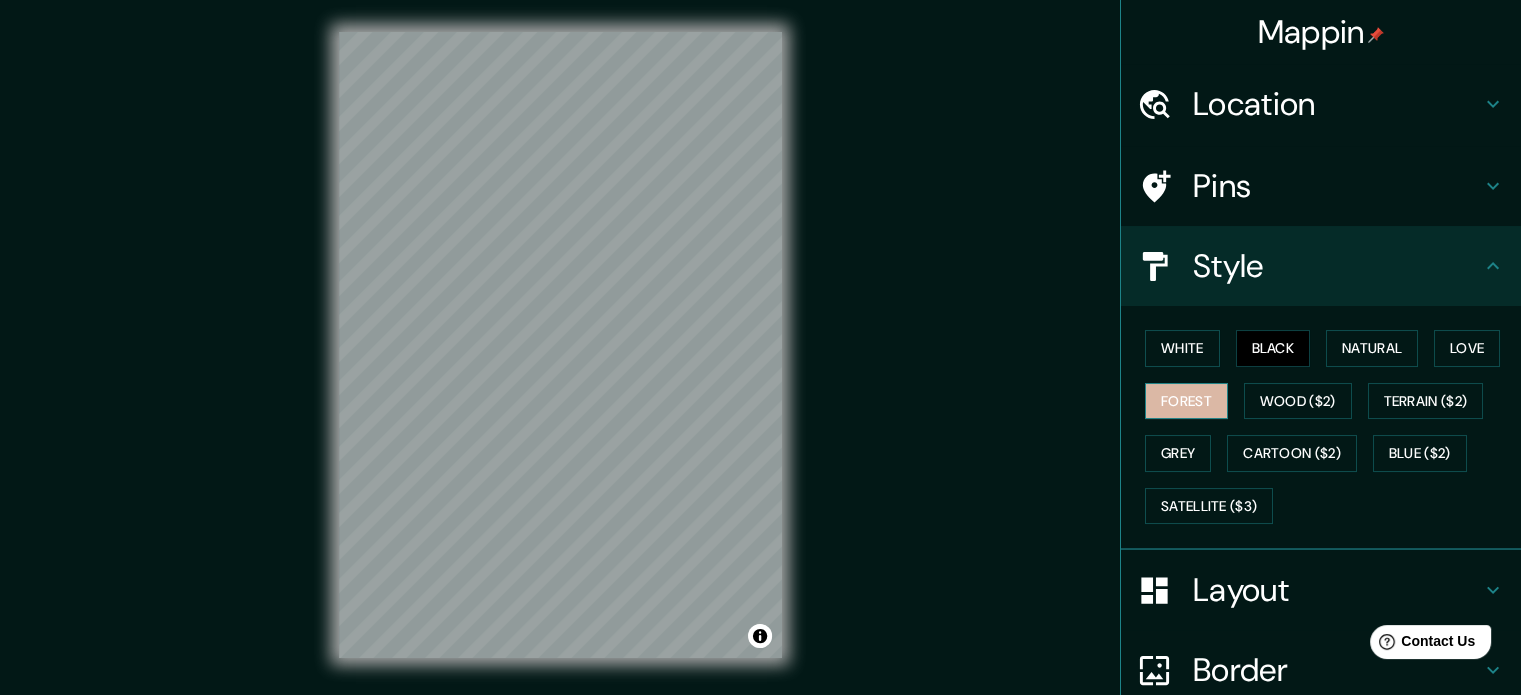 click on "Forest" at bounding box center [1186, 401] 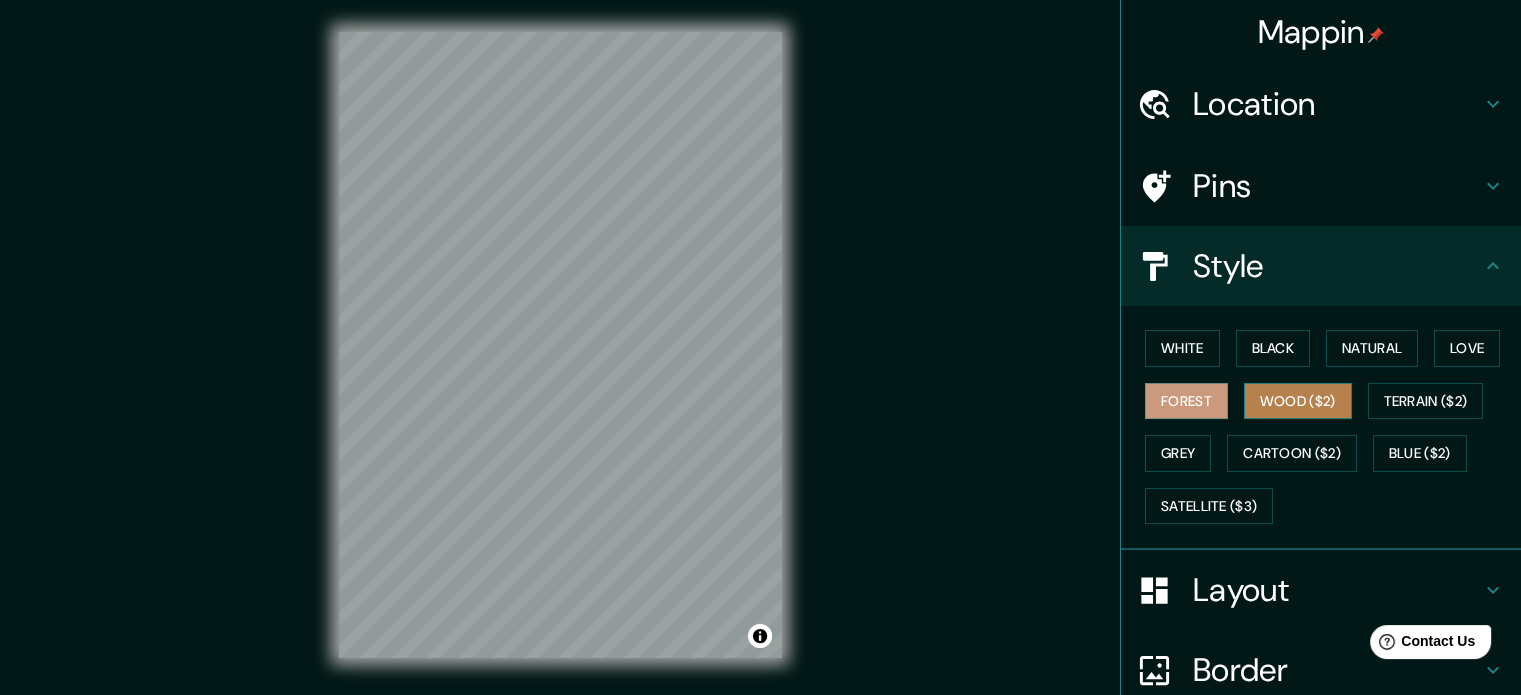 click on "Wood ($2)" at bounding box center (1298, 401) 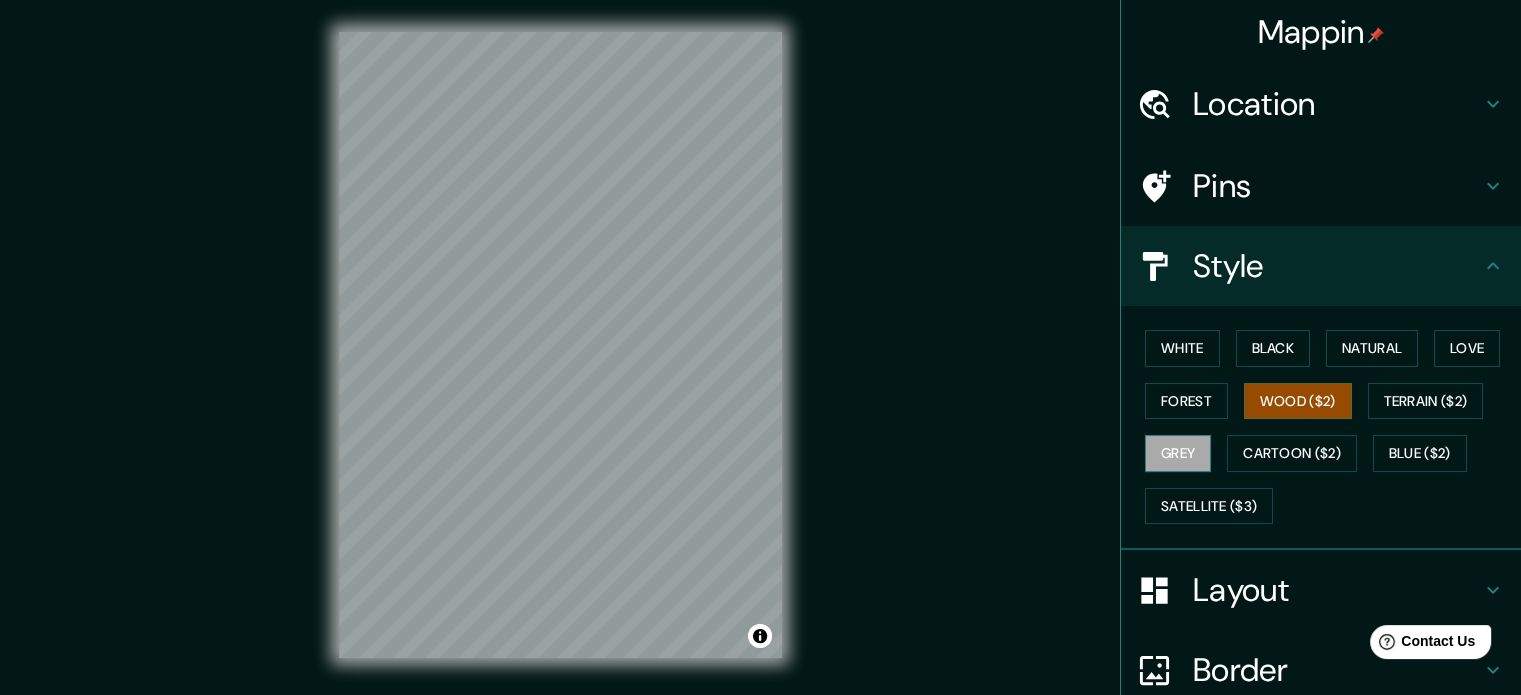 click on "Grey" at bounding box center [1178, 453] 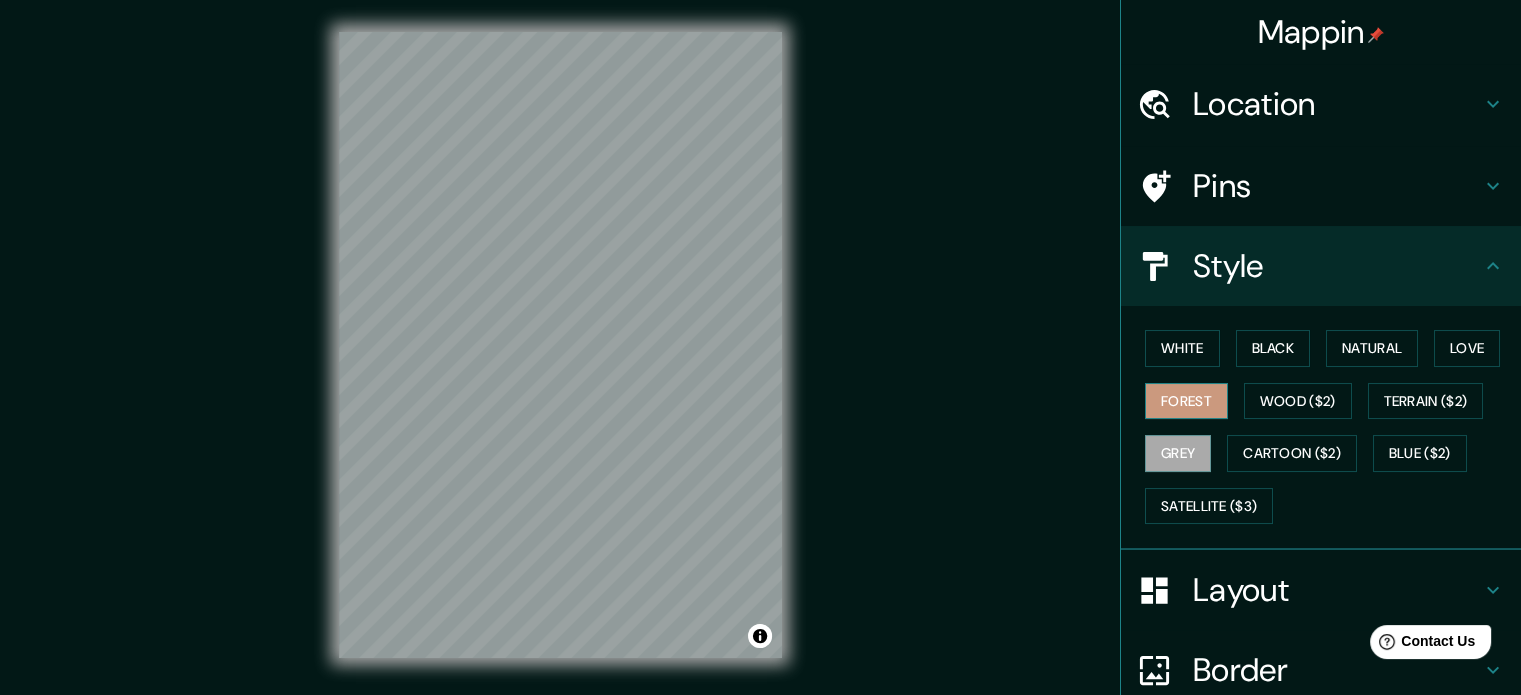 click on "Forest" at bounding box center (1186, 401) 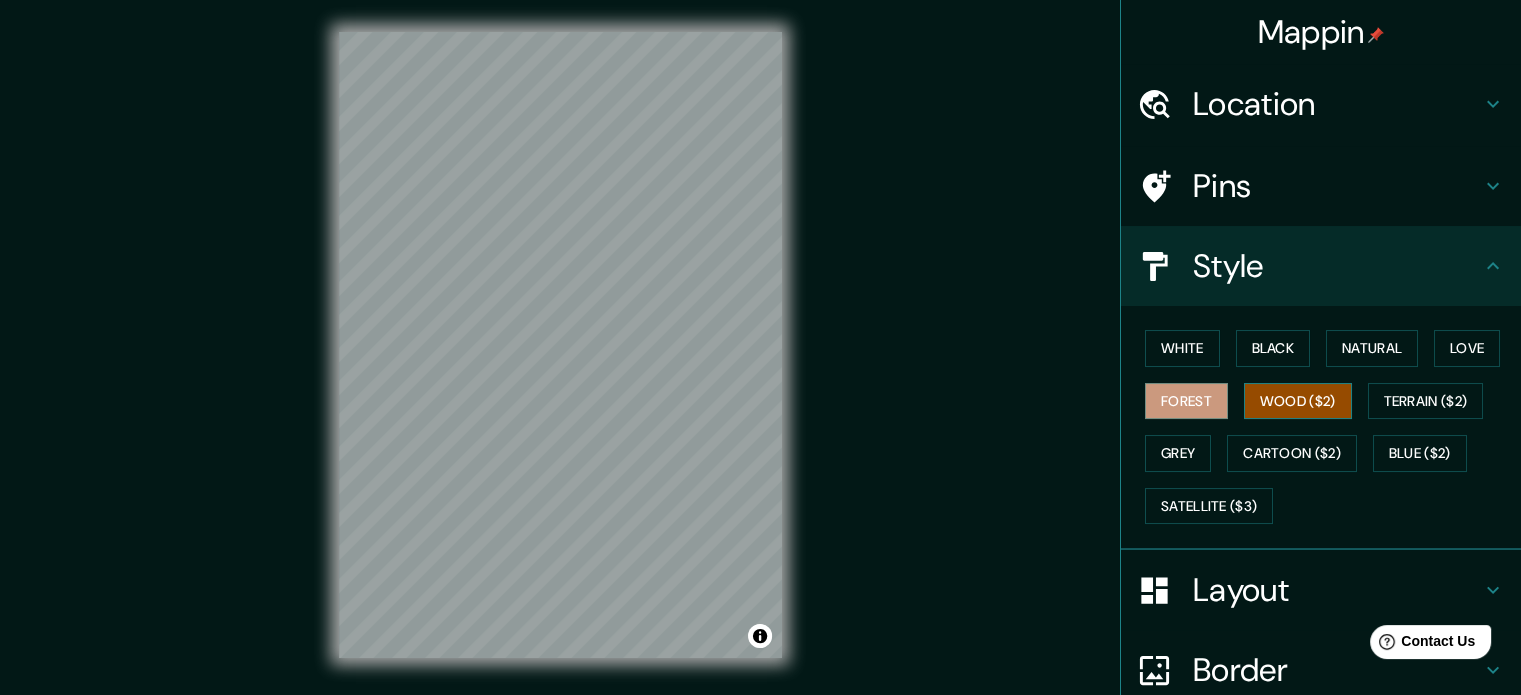 click on "Wood ($2)" at bounding box center (1298, 401) 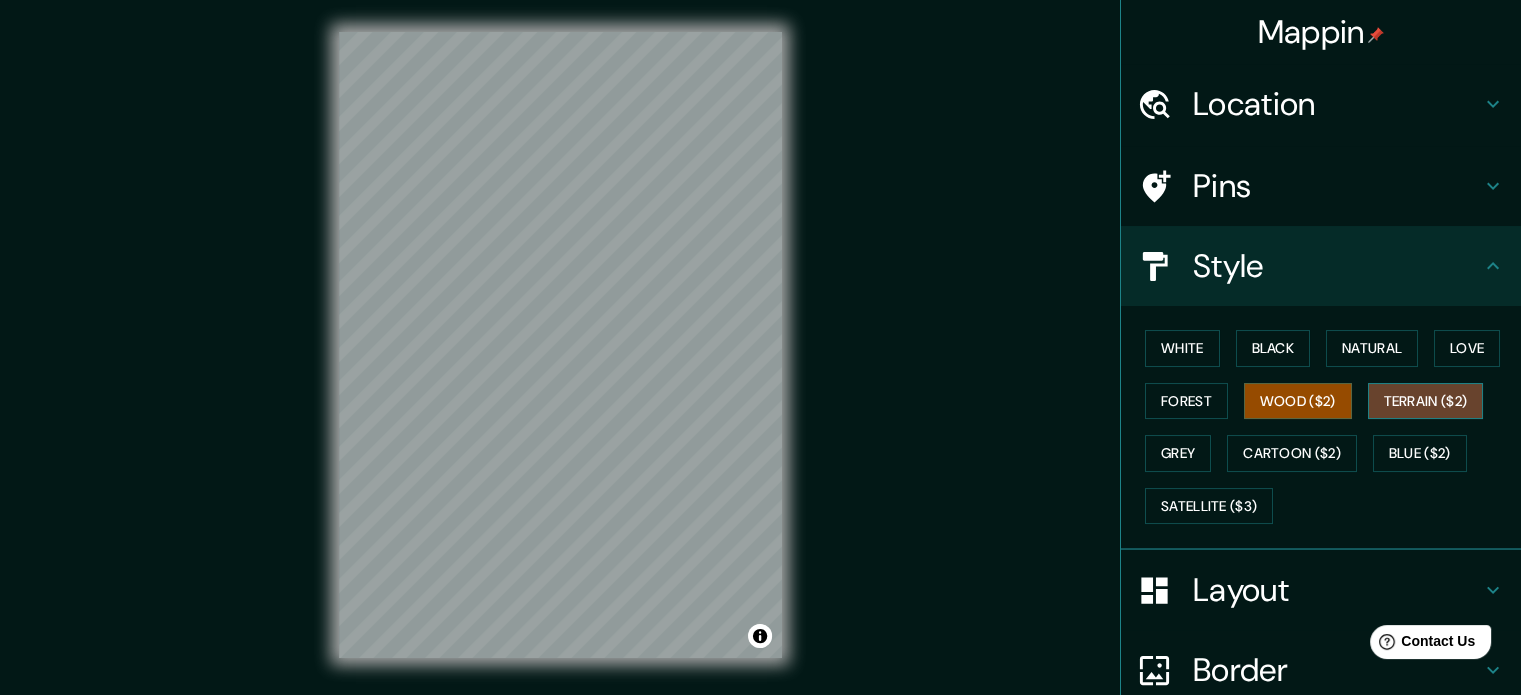 click on "Terrain ($2)" at bounding box center (1426, 401) 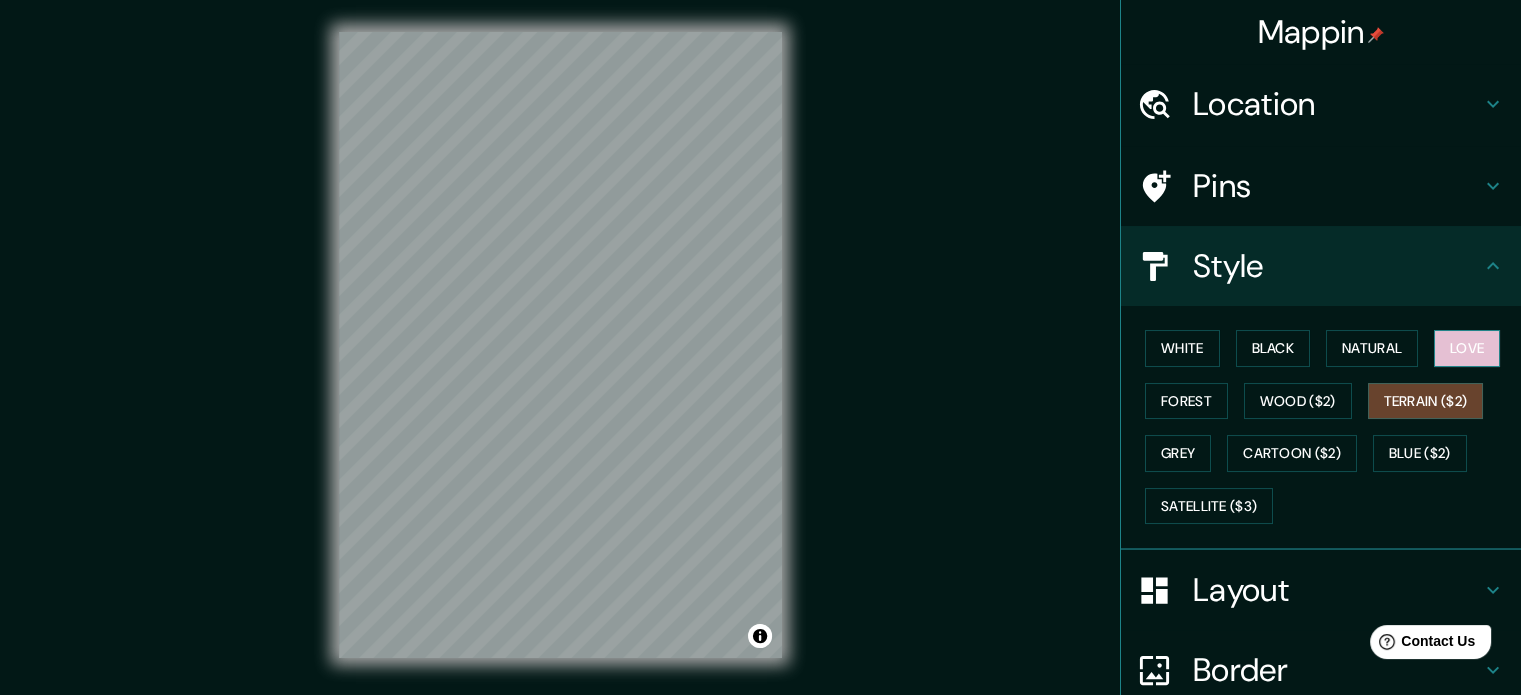 click on "Love" at bounding box center (1467, 348) 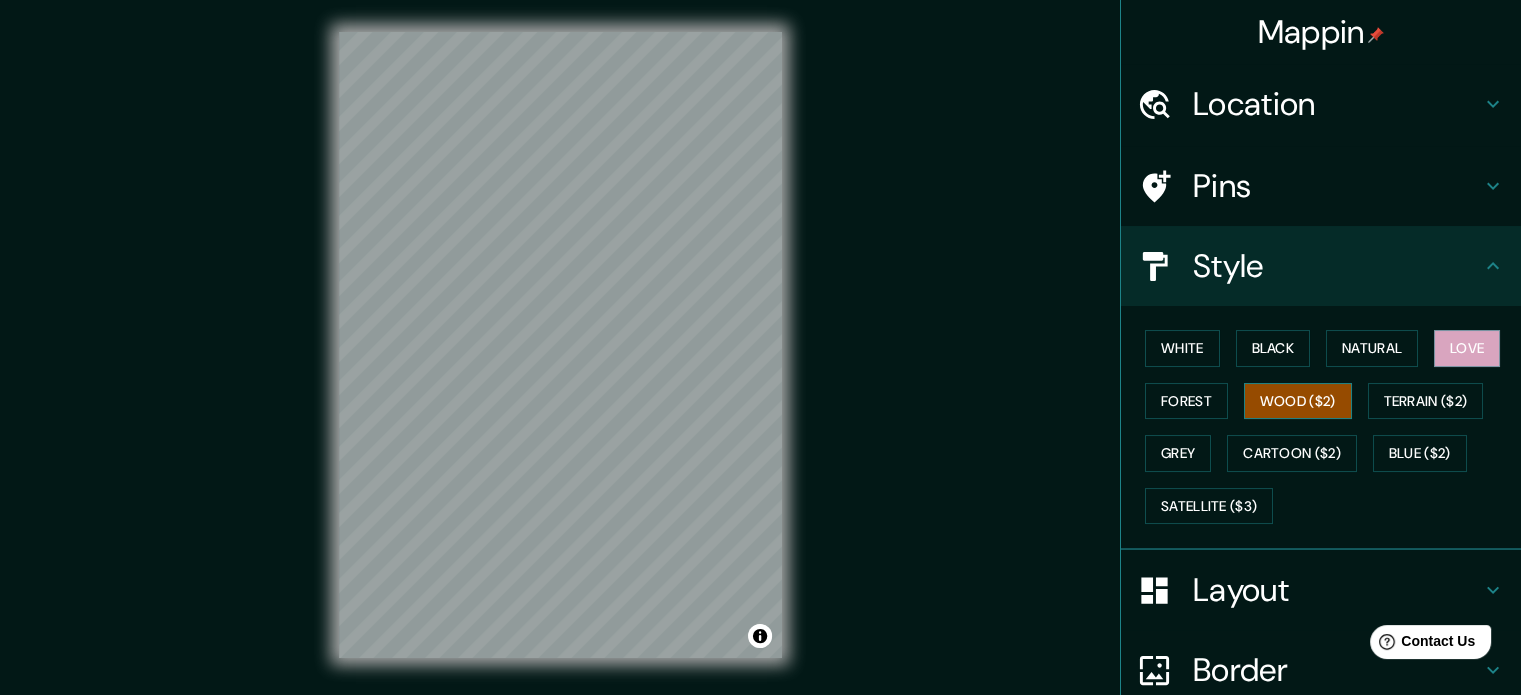 click on "Wood ($2)" at bounding box center [1298, 401] 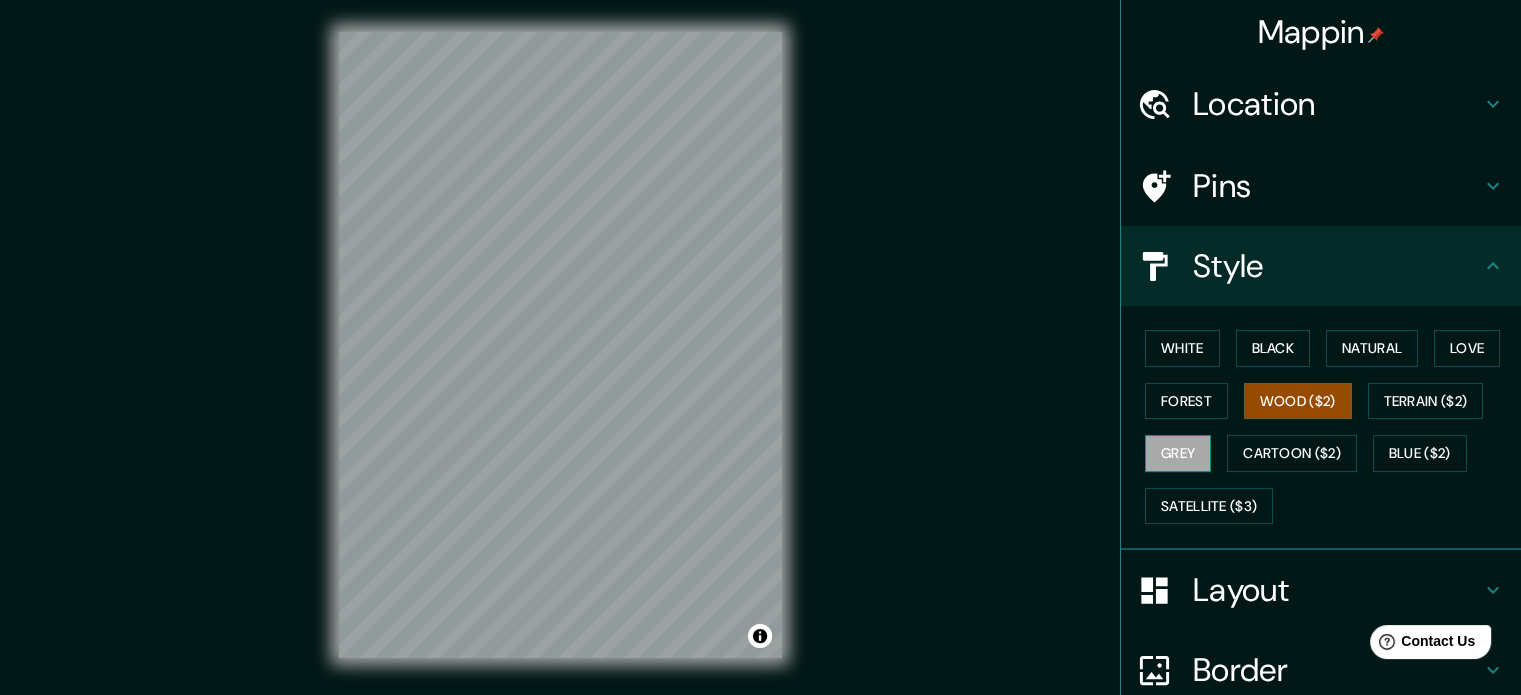 click on "Grey" at bounding box center [1178, 453] 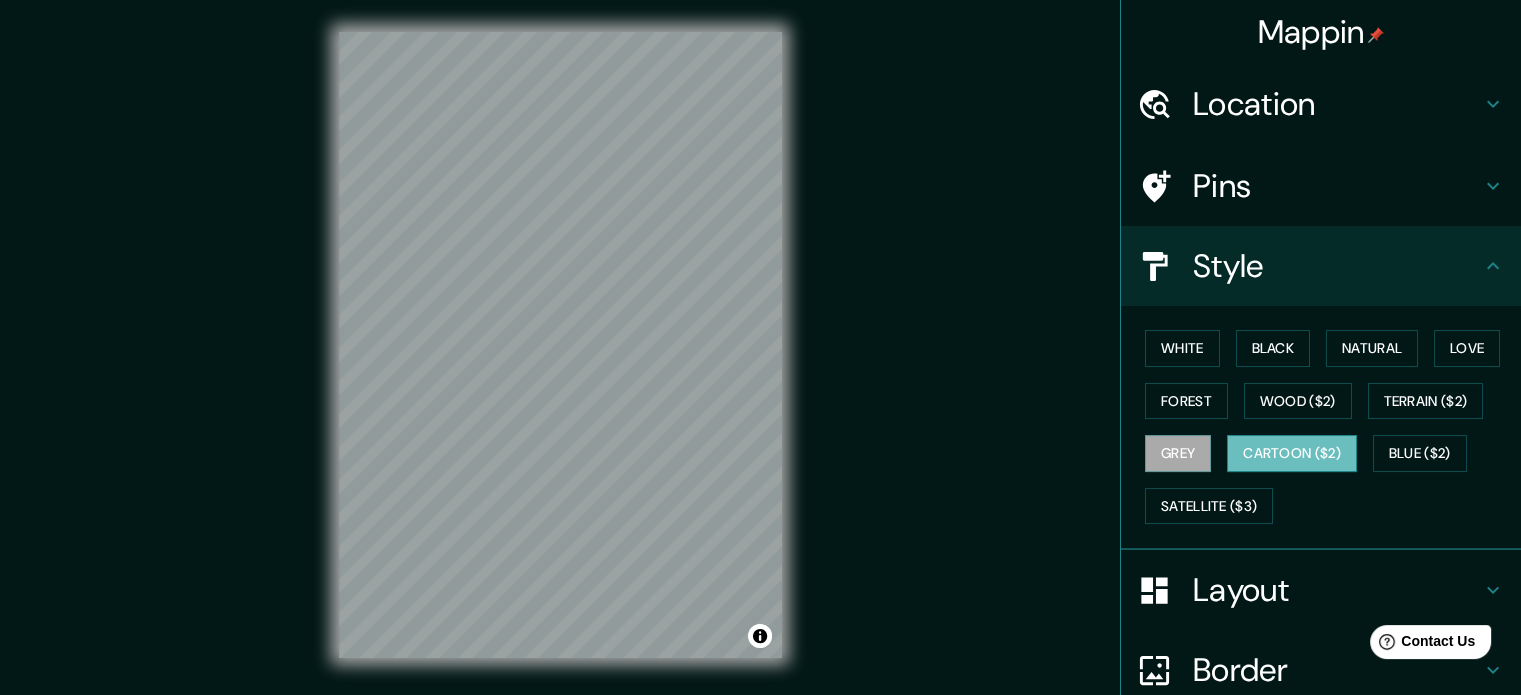 click on "Cartoon ($2)" at bounding box center (1292, 453) 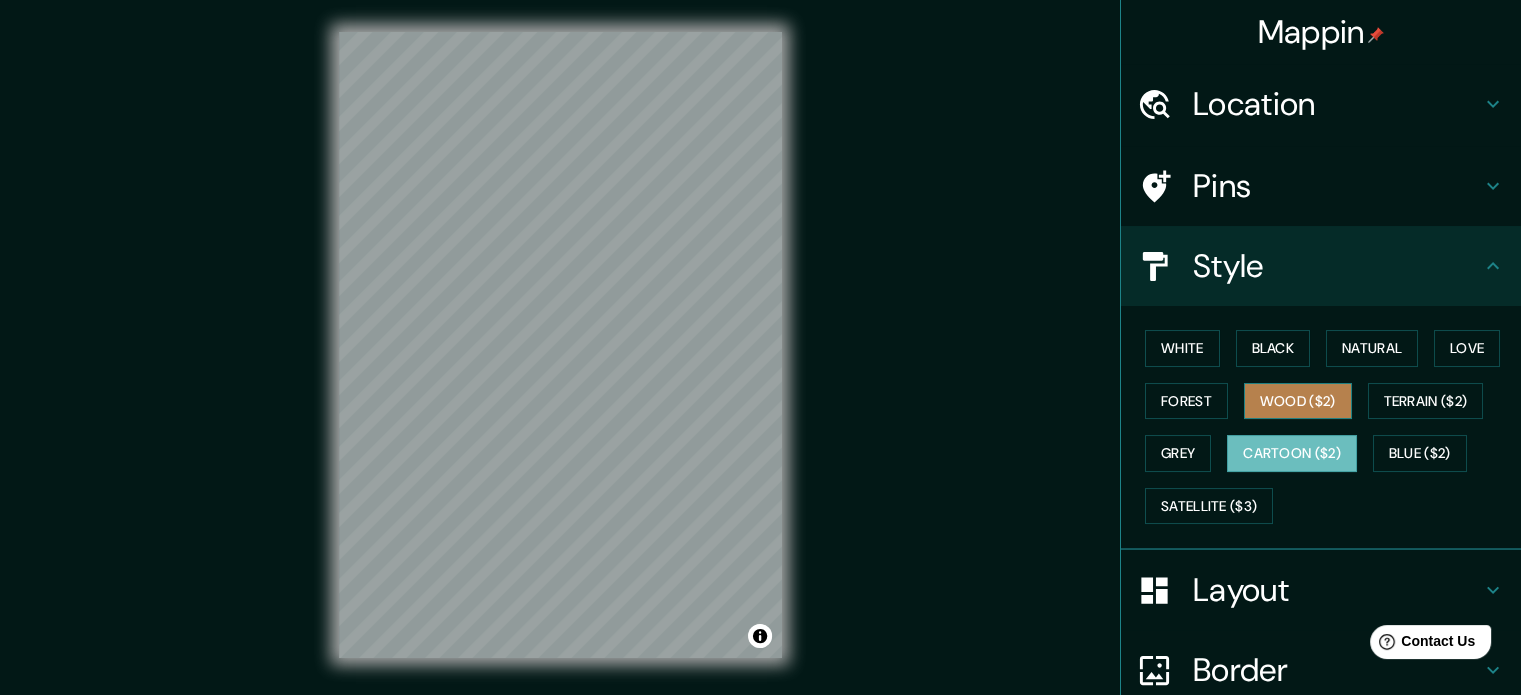 click on "Wood ($2)" at bounding box center (1298, 401) 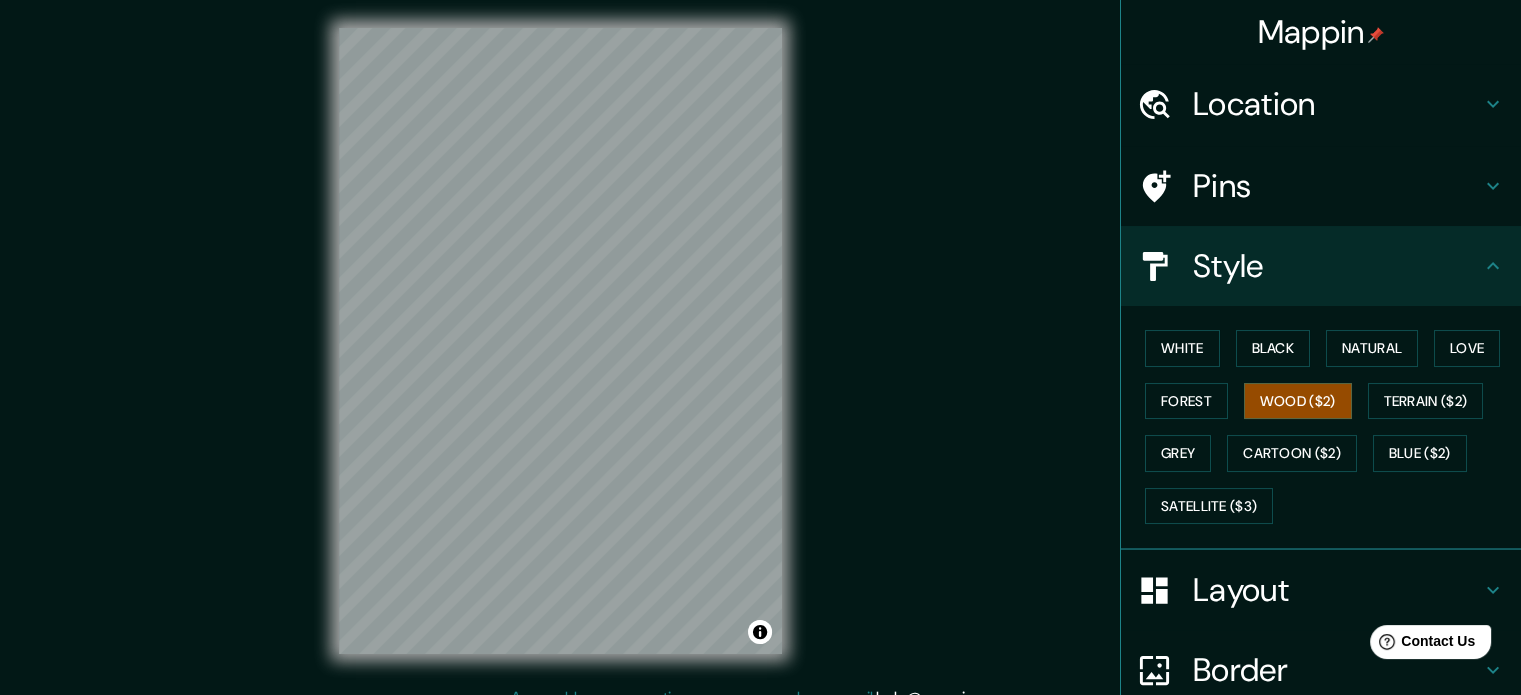 scroll, scrollTop: 0, scrollLeft: 0, axis: both 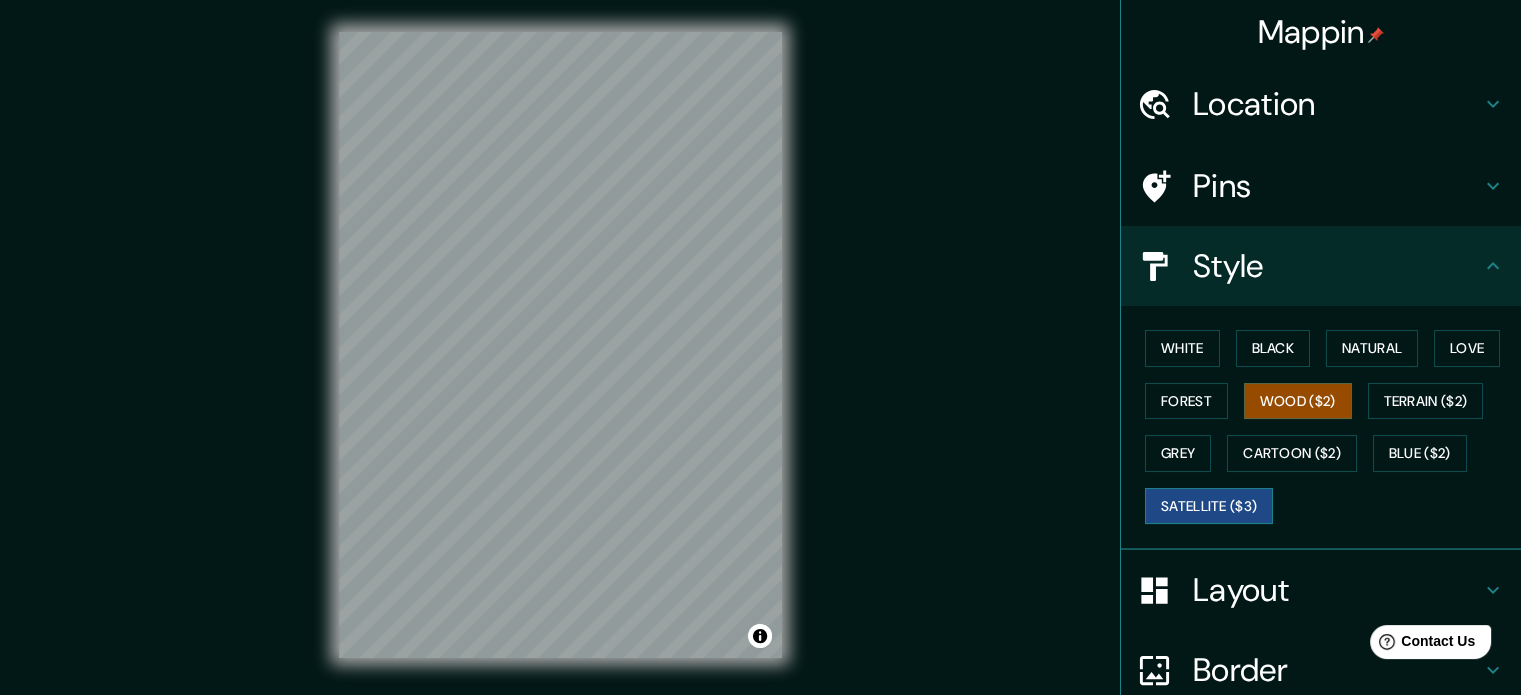 click on "Satellite ($3)" at bounding box center [1209, 506] 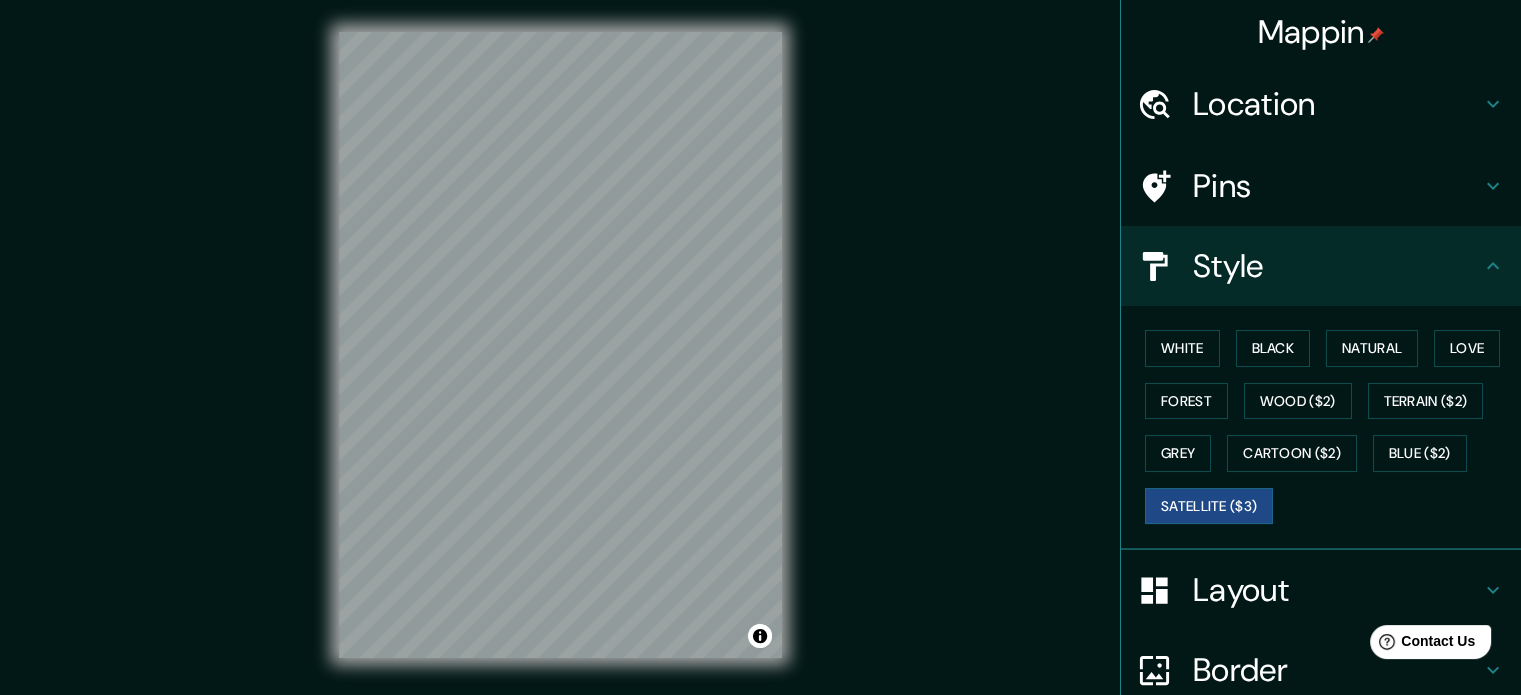 type 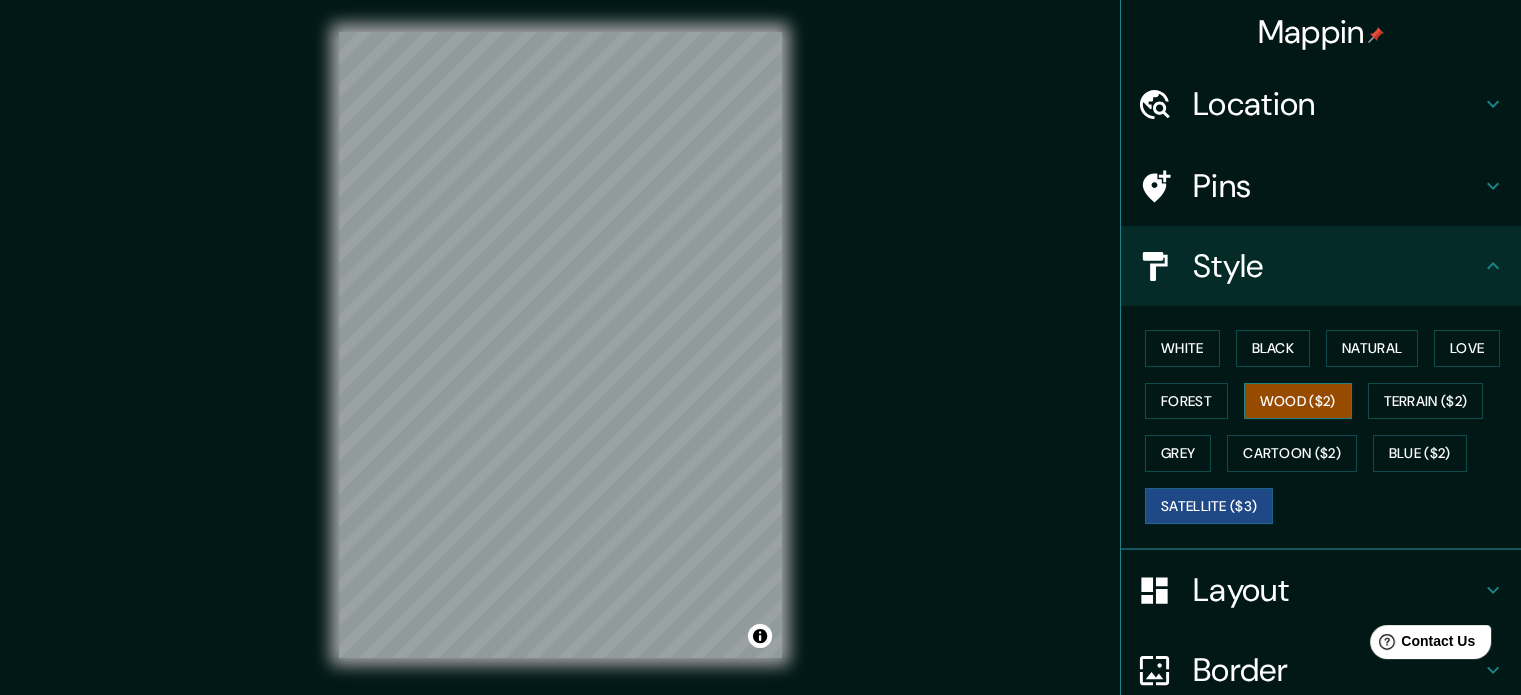 click on "Wood ($2)" at bounding box center (1298, 401) 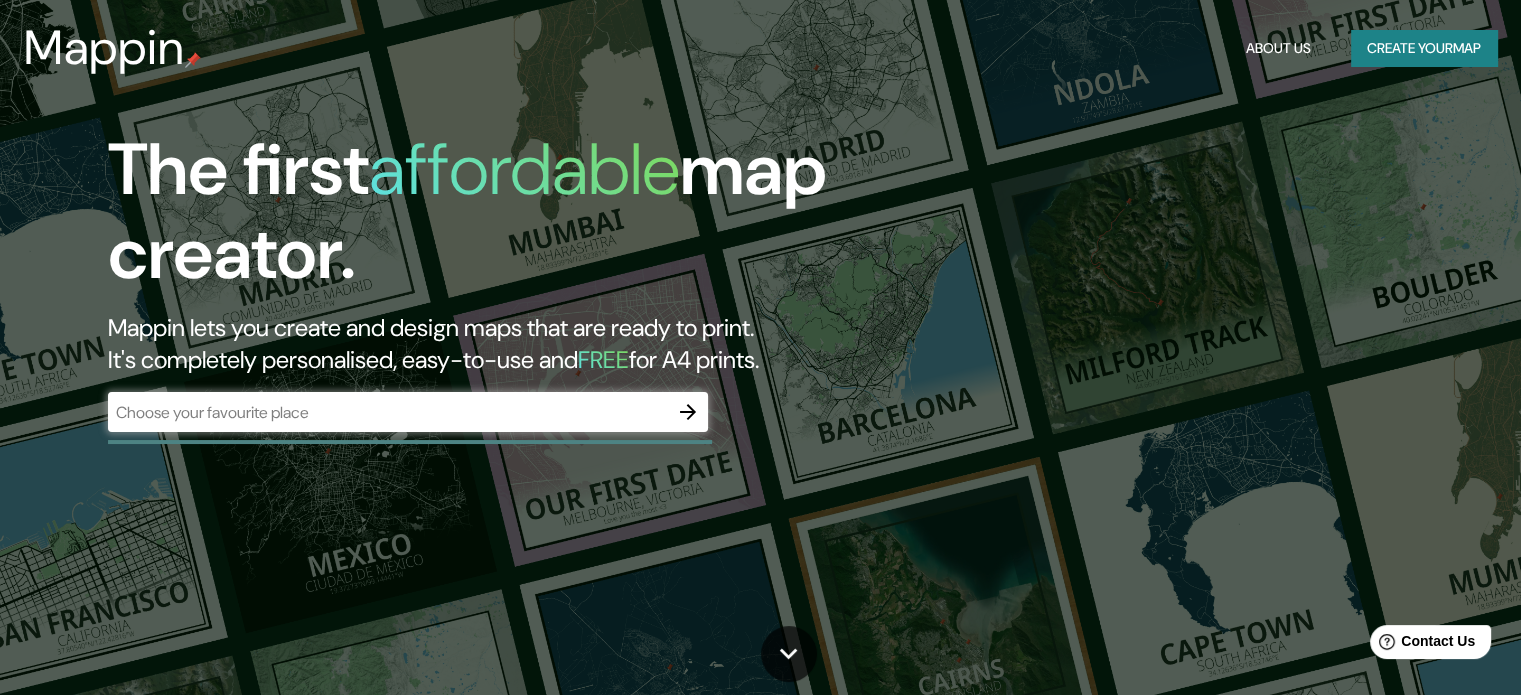 scroll, scrollTop: 0, scrollLeft: 0, axis: both 